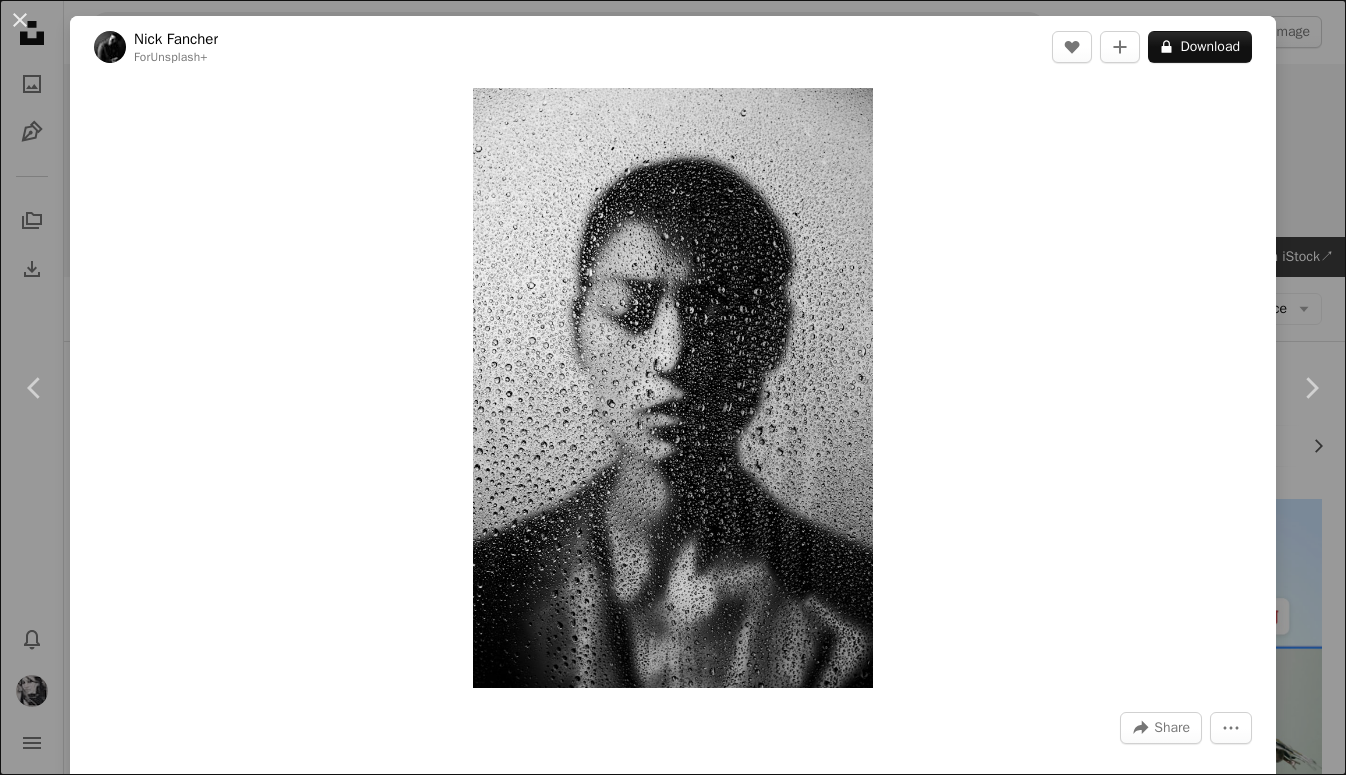 scroll, scrollTop: 8848, scrollLeft: 0, axis: vertical 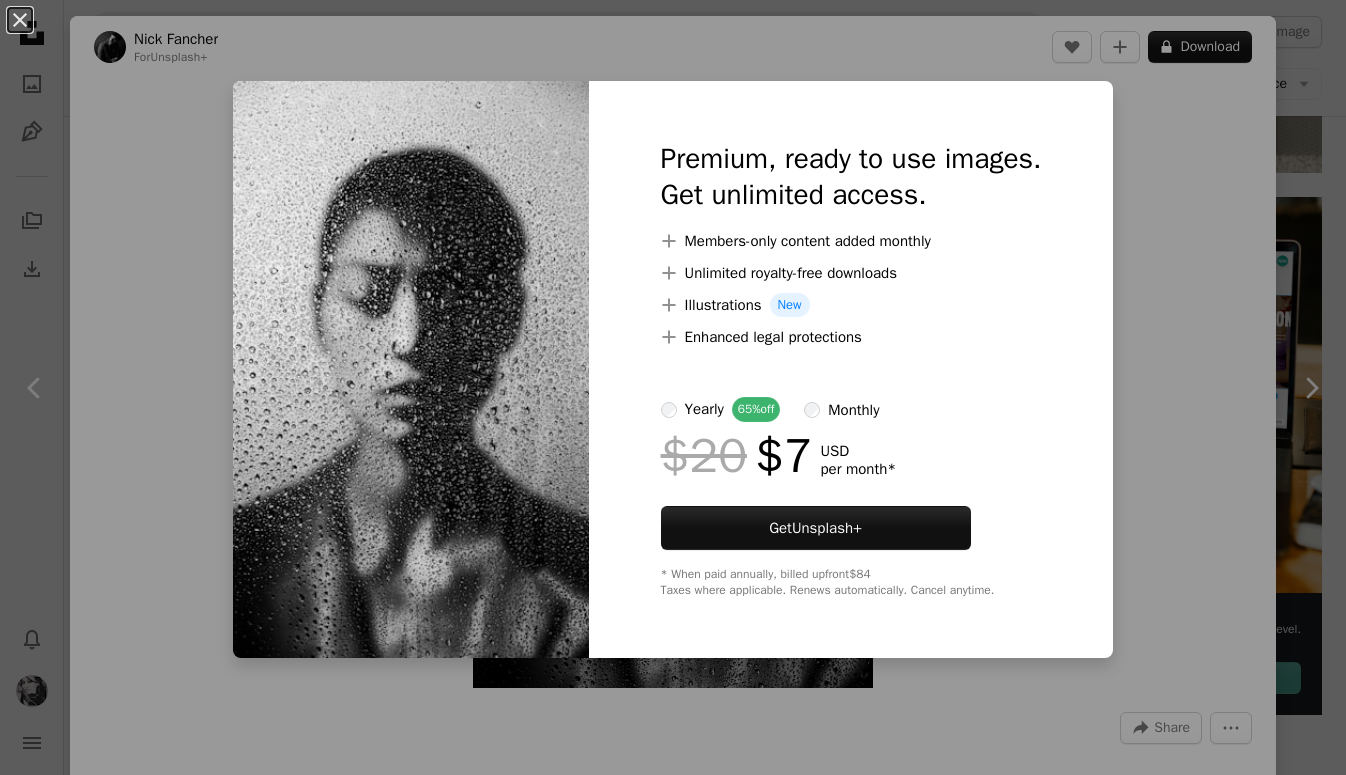 click on "An X shape Premium, ready to use images. Get unlimited access. A plus sign Members-only content added monthly A plus sign Unlimited royalty-free downloads A plus sign Illustrations  New A plus sign Enhanced legal protections yearly 65%  off monthly $20   $7 USD per month * Get  Unsplash+ * When paid annually, billed upfront  $84 Taxes where applicable. Renews automatically. Cancel anytime." at bounding box center (673, 387) 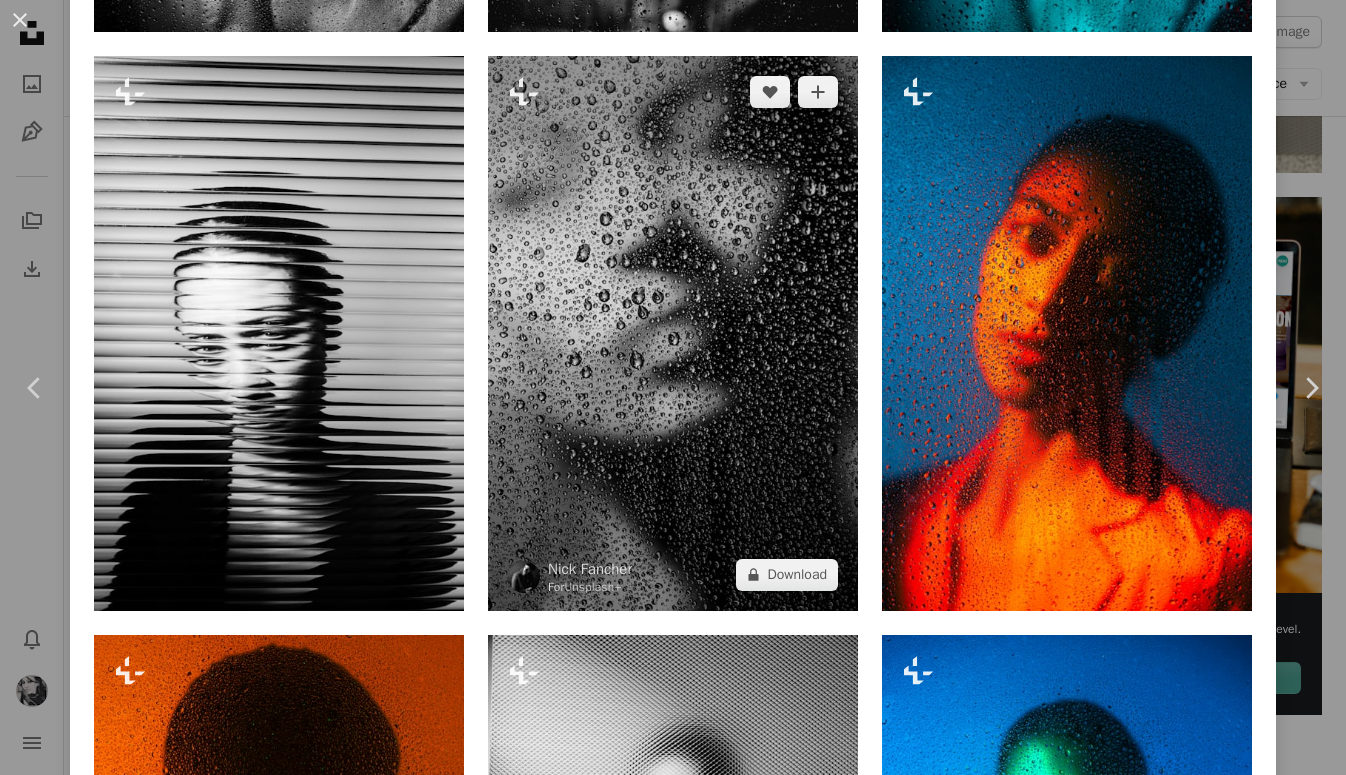 scroll, scrollTop: 1838, scrollLeft: 0, axis: vertical 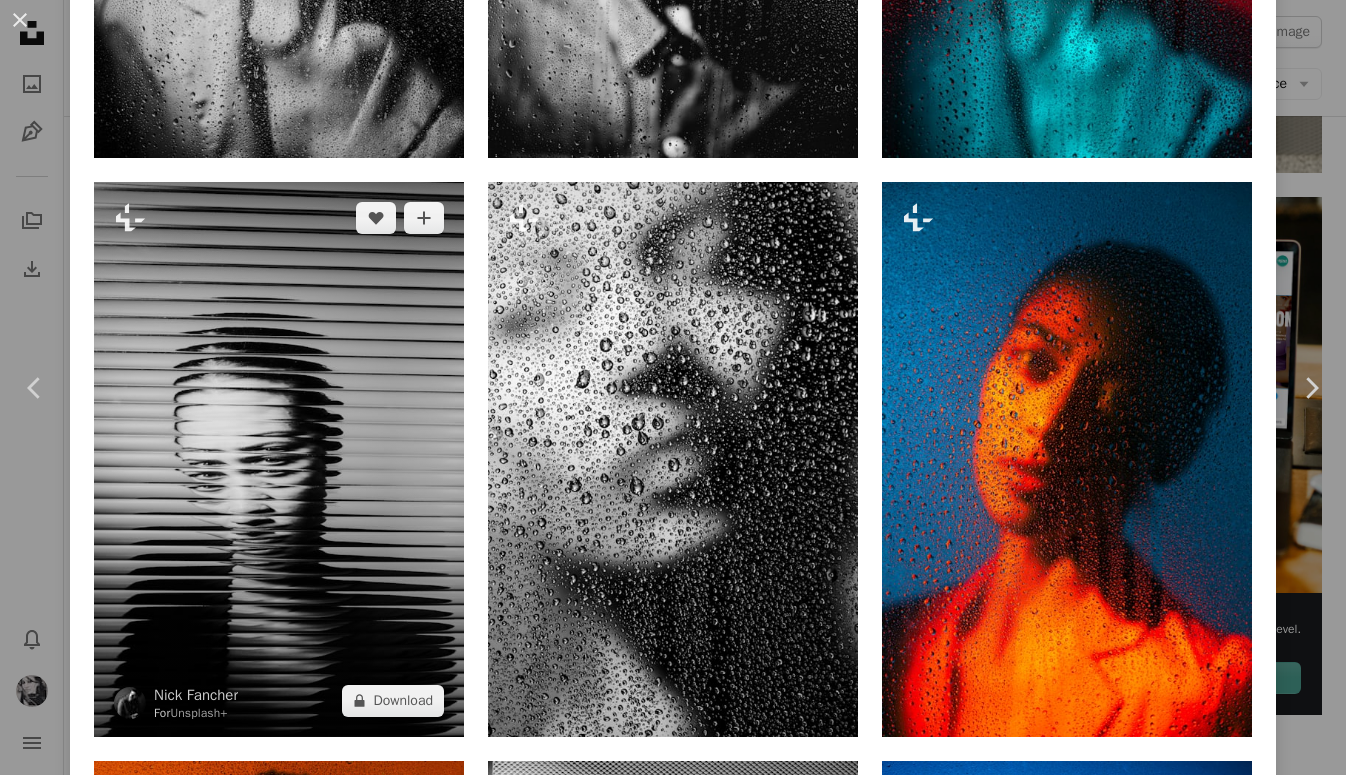 click at bounding box center (279, 459) 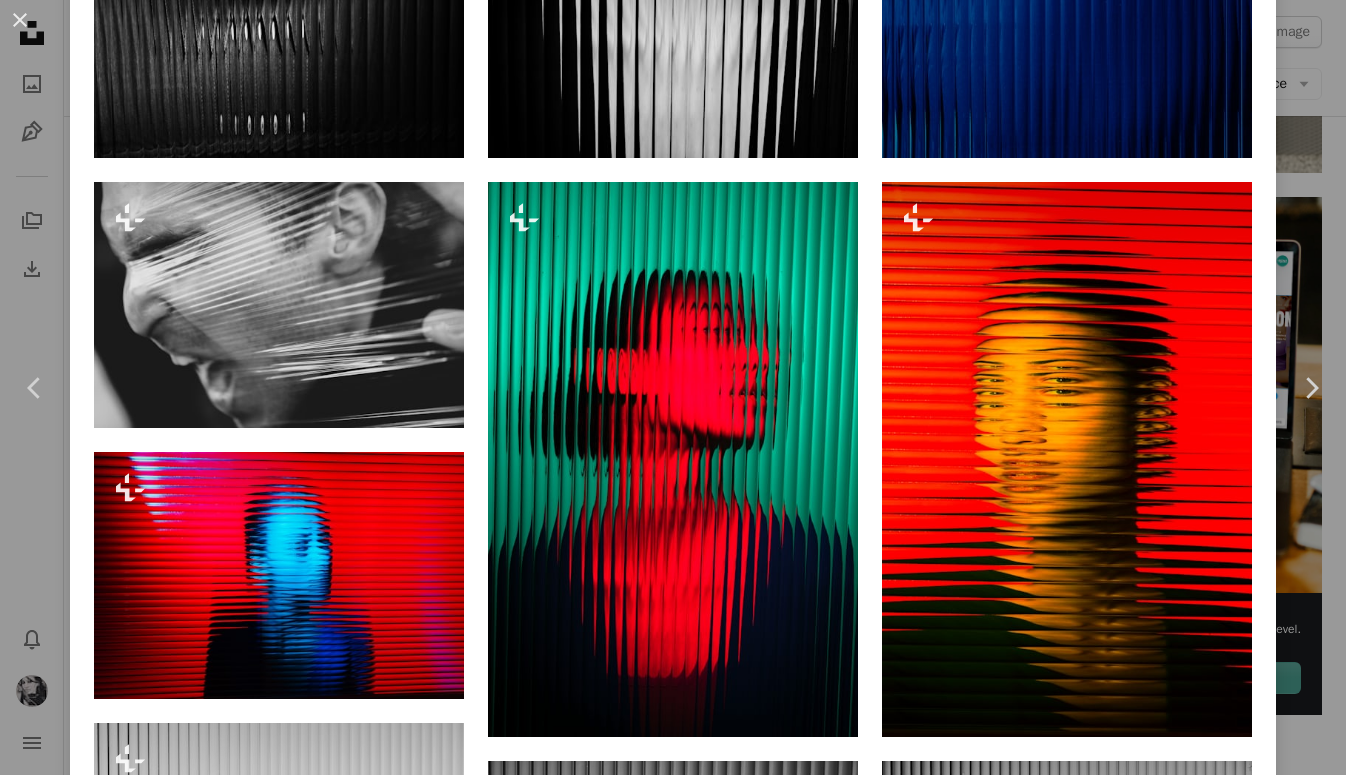 scroll, scrollTop: 0, scrollLeft: 0, axis: both 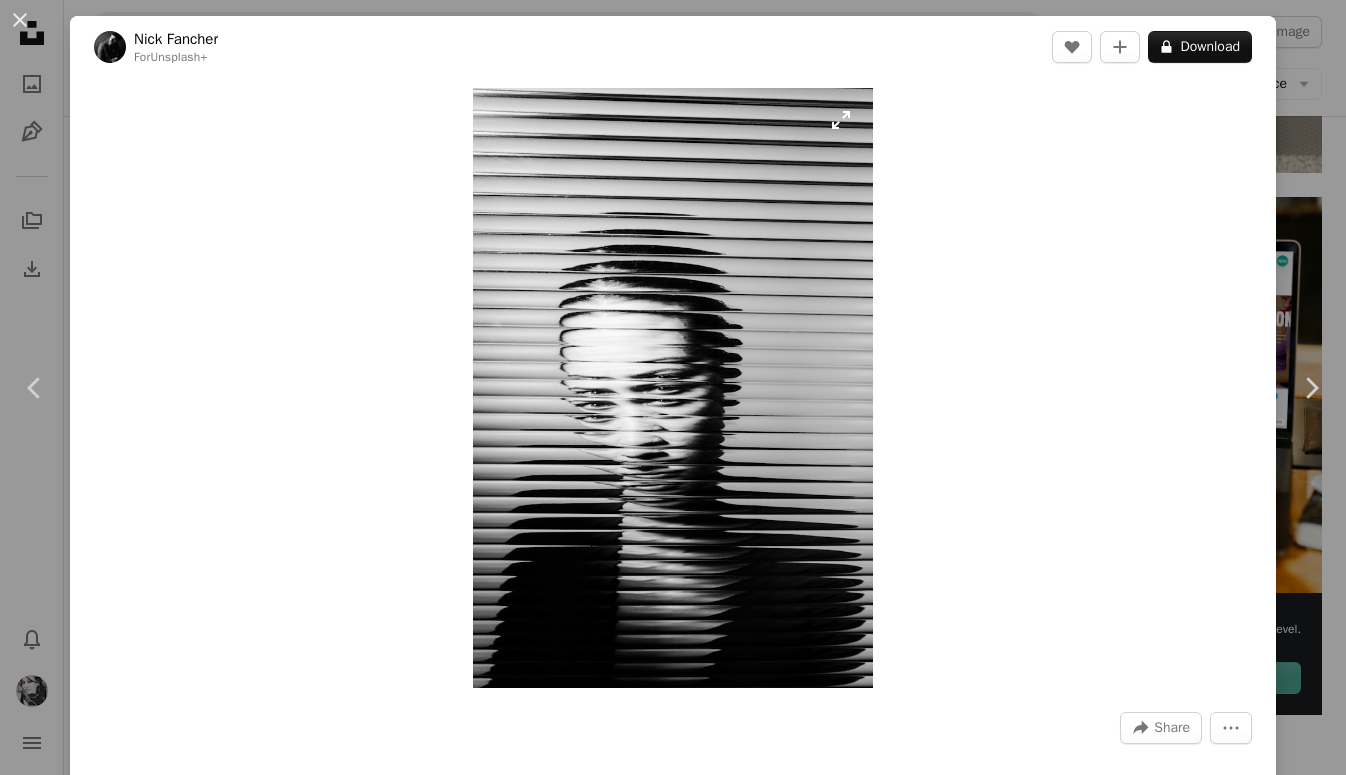 click at bounding box center (673, 388) 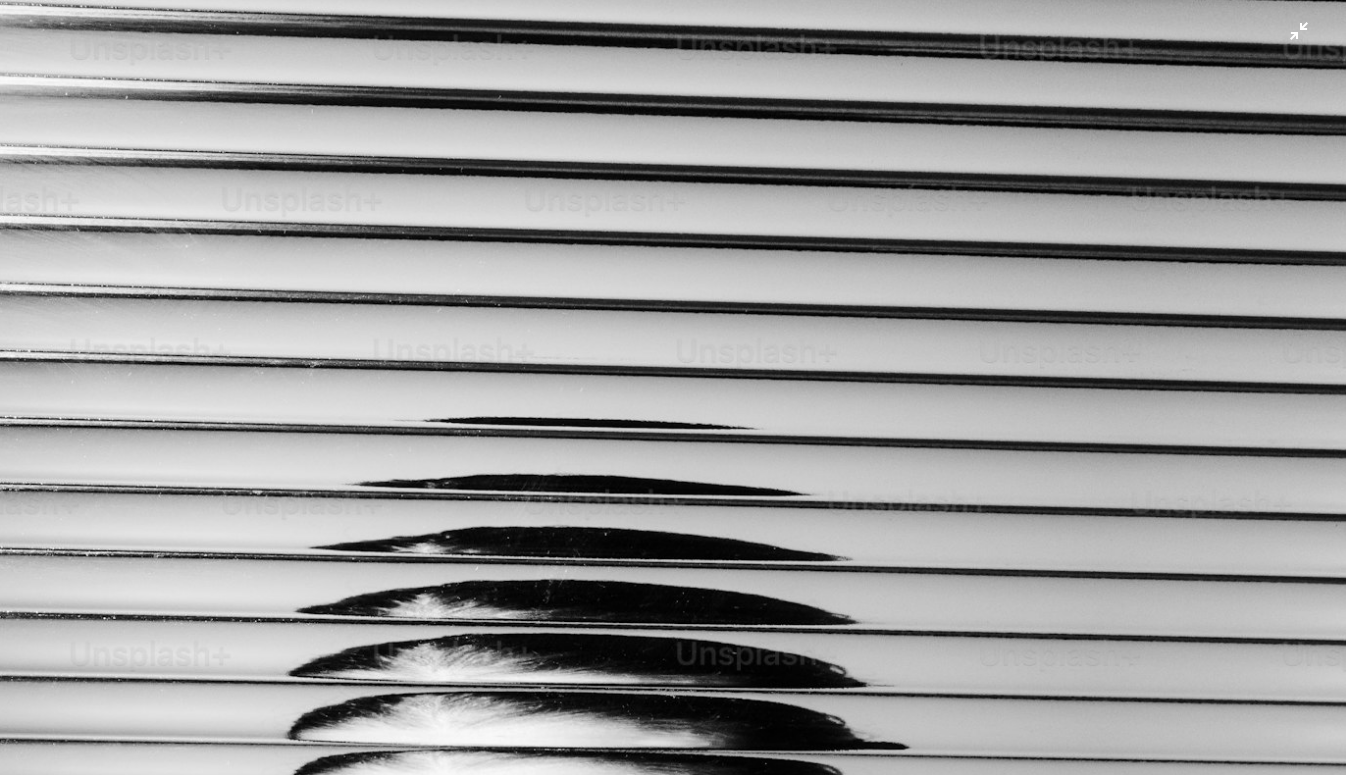 scroll, scrollTop: 623, scrollLeft: 0, axis: vertical 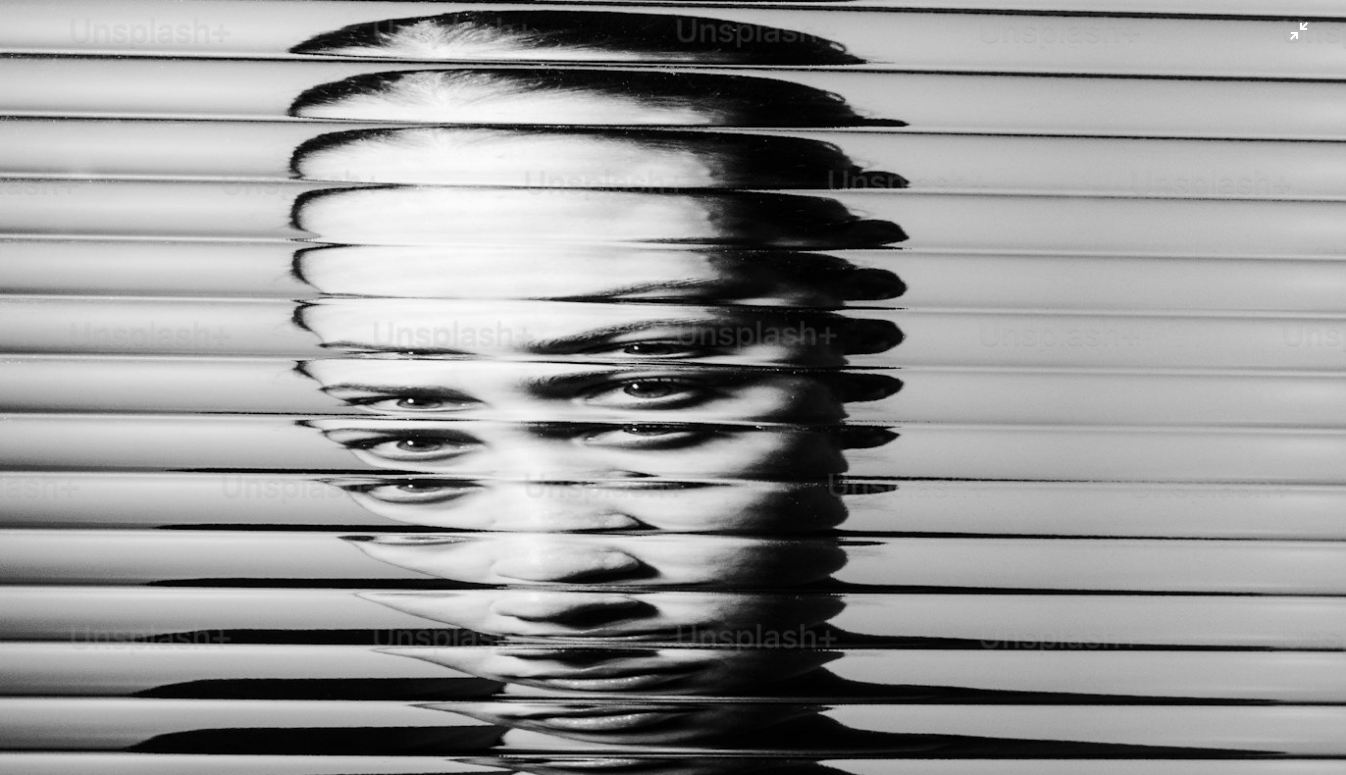 click at bounding box center (673, 387) 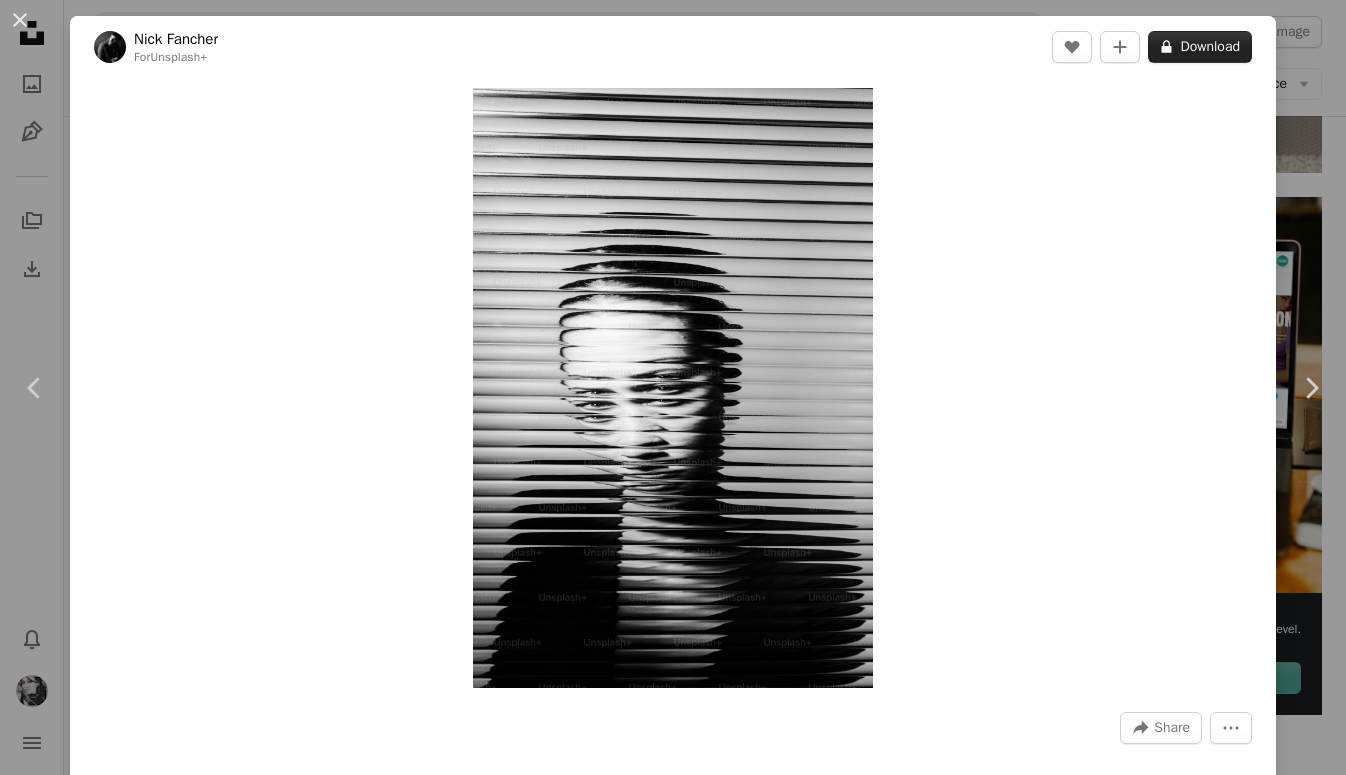 click on "A lock Download" at bounding box center (1200, 47) 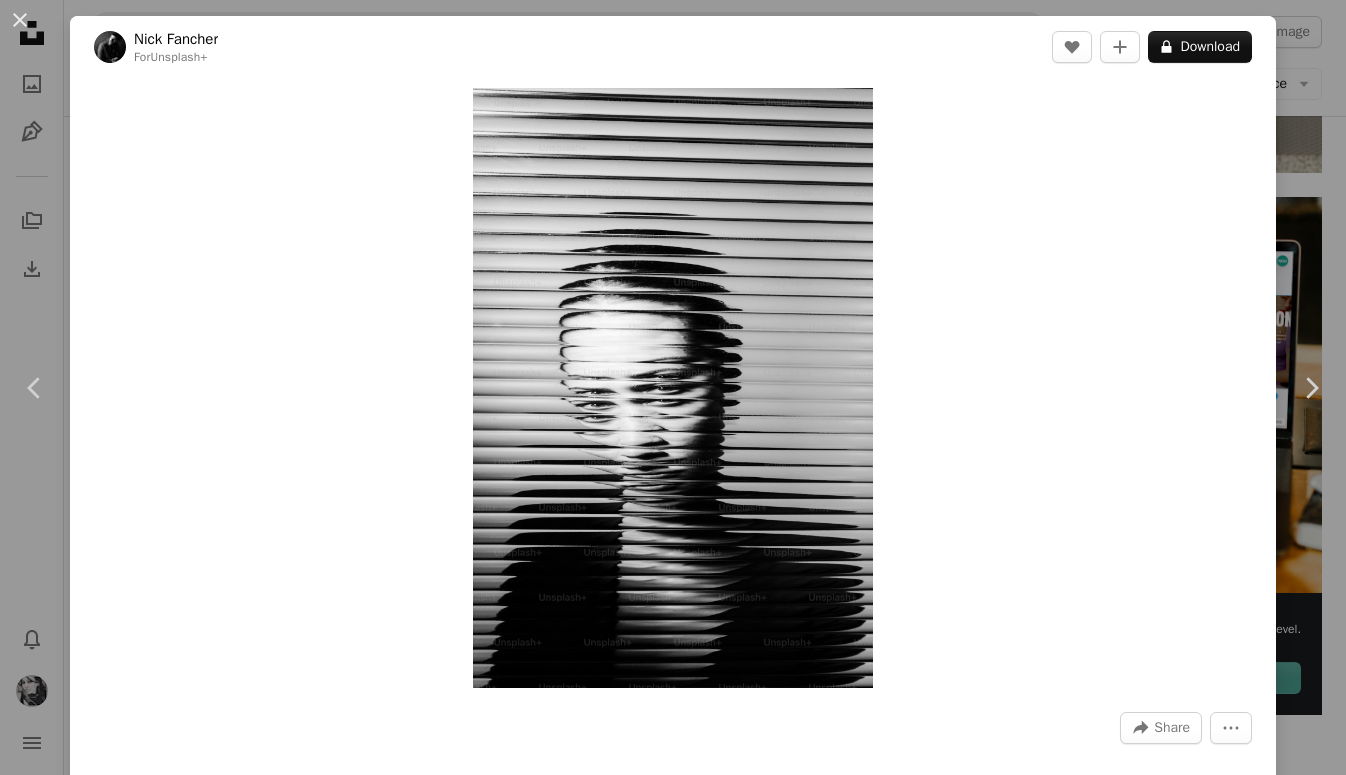 click on "An X shape Premium, ready to use images. Get unlimited access. A plus sign Members-only content added monthly A plus sign Unlimited royalty-free downloads A plus sign Illustrations  New A plus sign Enhanced legal protections yearly 65%  off monthly $20   $7 USD per month * Get  Unsplash+ * When paid annually, billed upfront  $84 Taxes where applicable. Renews automatically. Cancel anytime." at bounding box center (673, 2149) 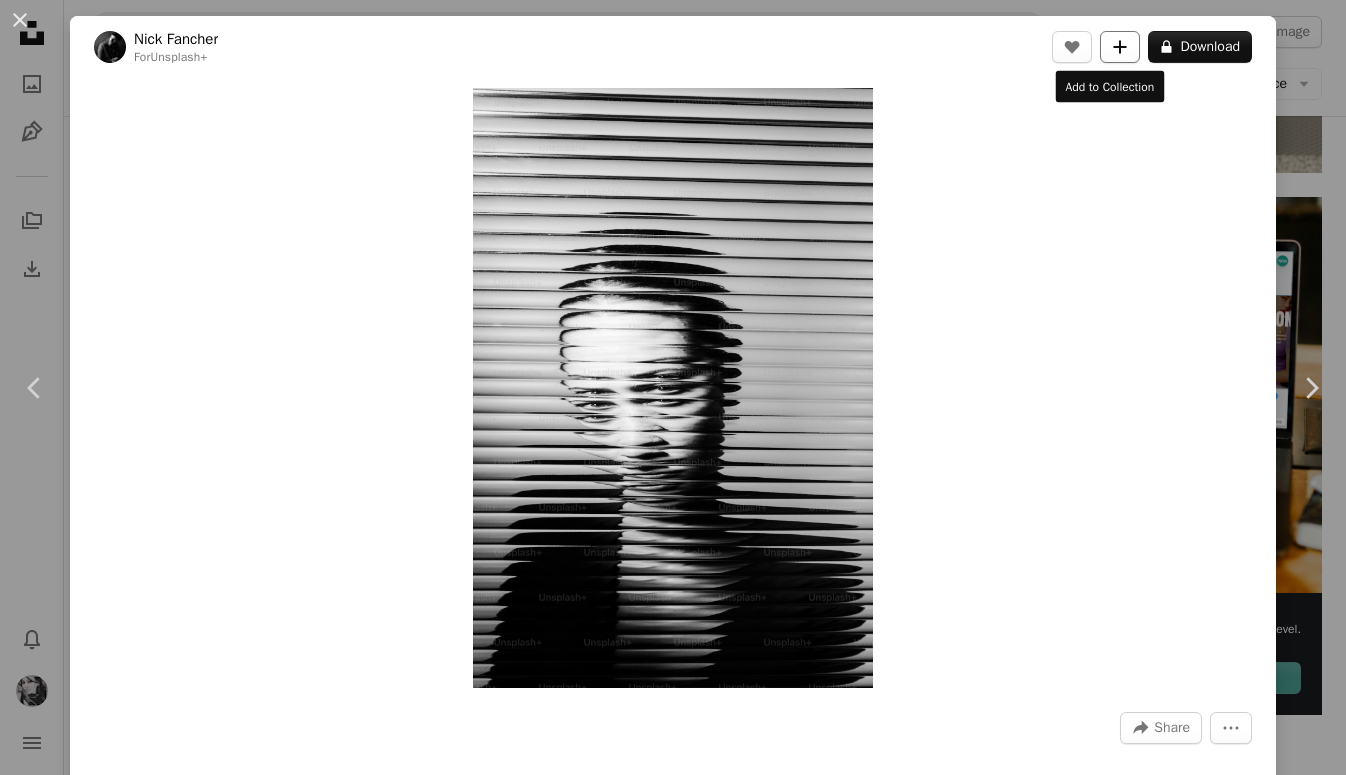 click on "A plus sign" 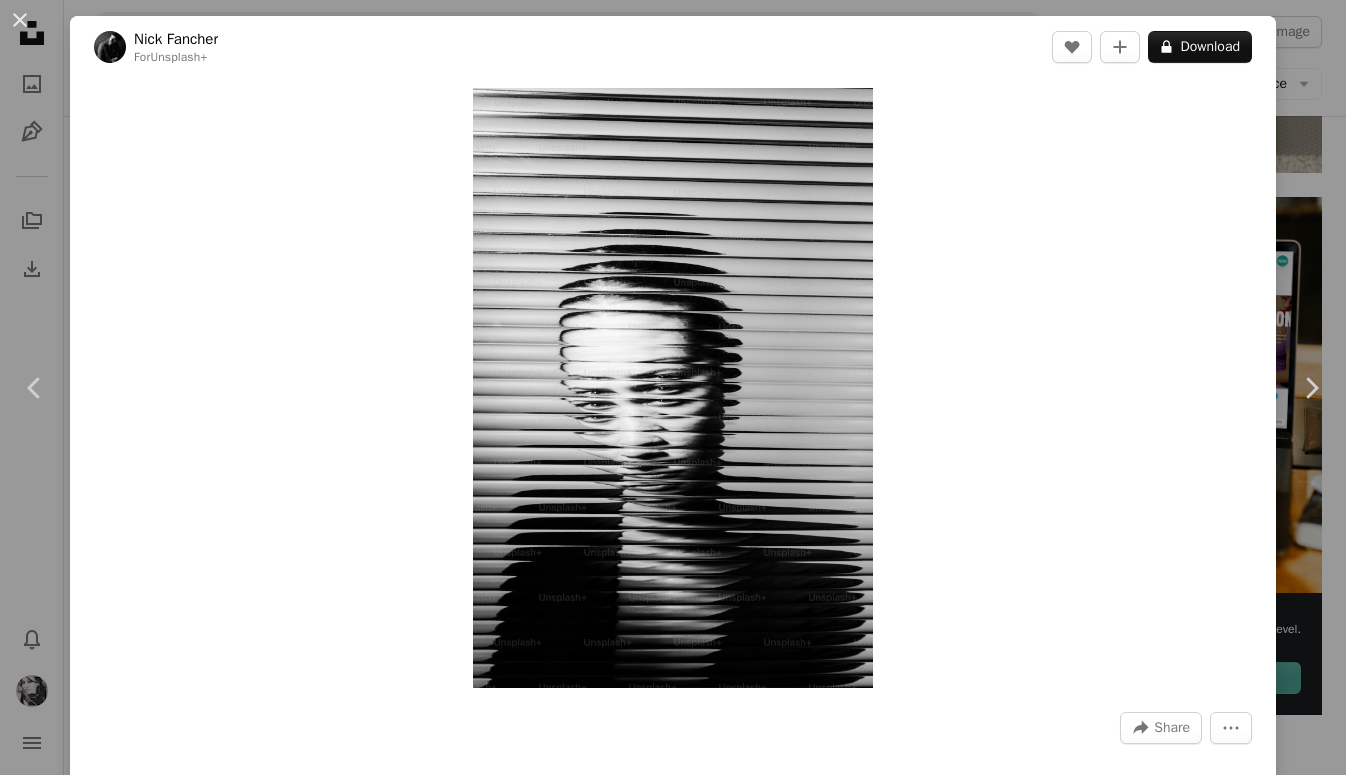 click on "An X shape Add to Collection Create a new collection A checkmark A plus sign 7 photos grant images A checkmark A plus sign 33 photos A lock [FIRST] A checkmark A plus sign 26 photos A lock zine A checkmark A plus sign 2 photos shopping A checkmark A plus sign 2 photos Storefronts A checkmark A plus sign 12 photos A lock blog images A checkmark A plus sign 5 photos A lock FARM TO FEAST A checkmark A plus sign 16 photos Plume +  A checkmark A plus sign 17 photos A lock a few plants A checkmark A plus sign 9 photos A lock META | PHYSICAL A checkmark A plus sign 6 photos A lock My first collection A checkmark A plus sign 3 photos The Read A checkmark A plus sign 1 photo A lock interiors Create new collection Name 60 Description  (optional) 250 Make collection private A lock Cancel Create collection" at bounding box center [673, 2149] 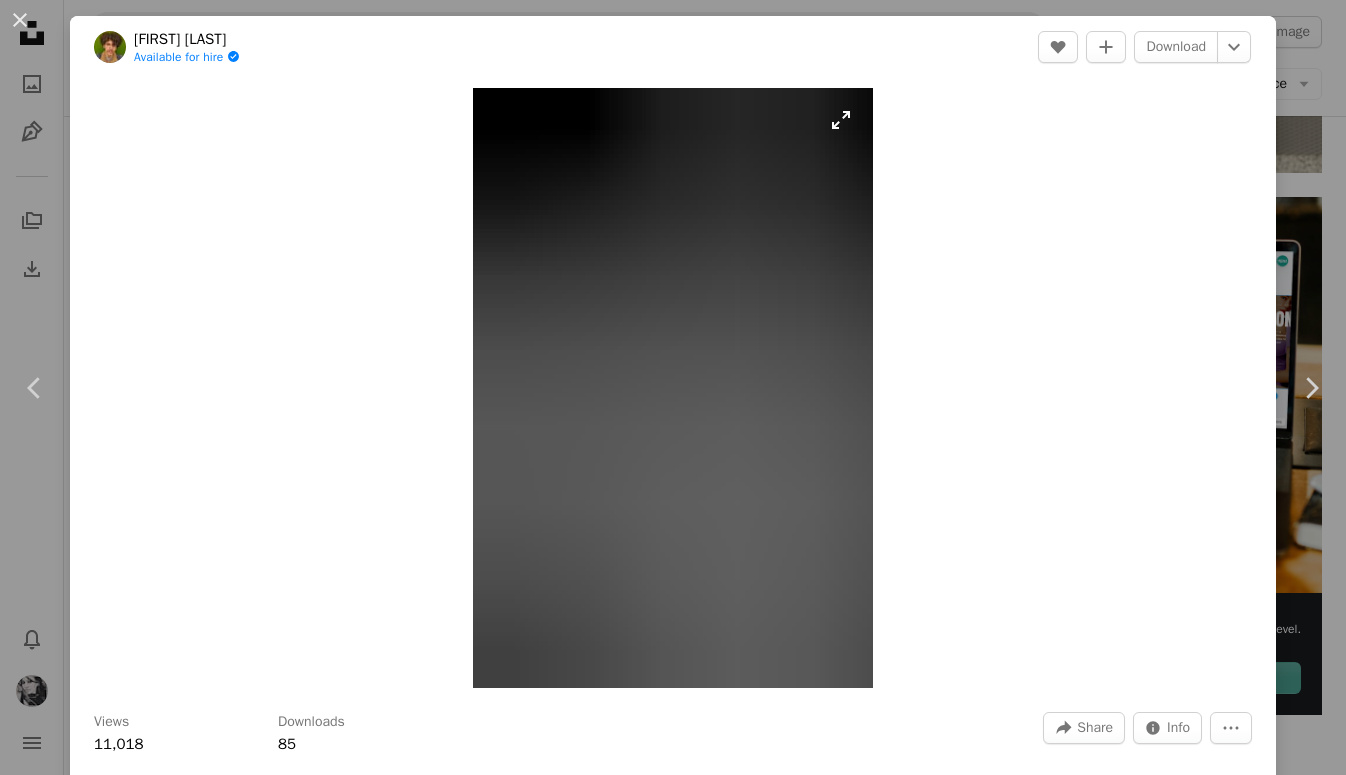 scroll, scrollTop: 0, scrollLeft: 0, axis: both 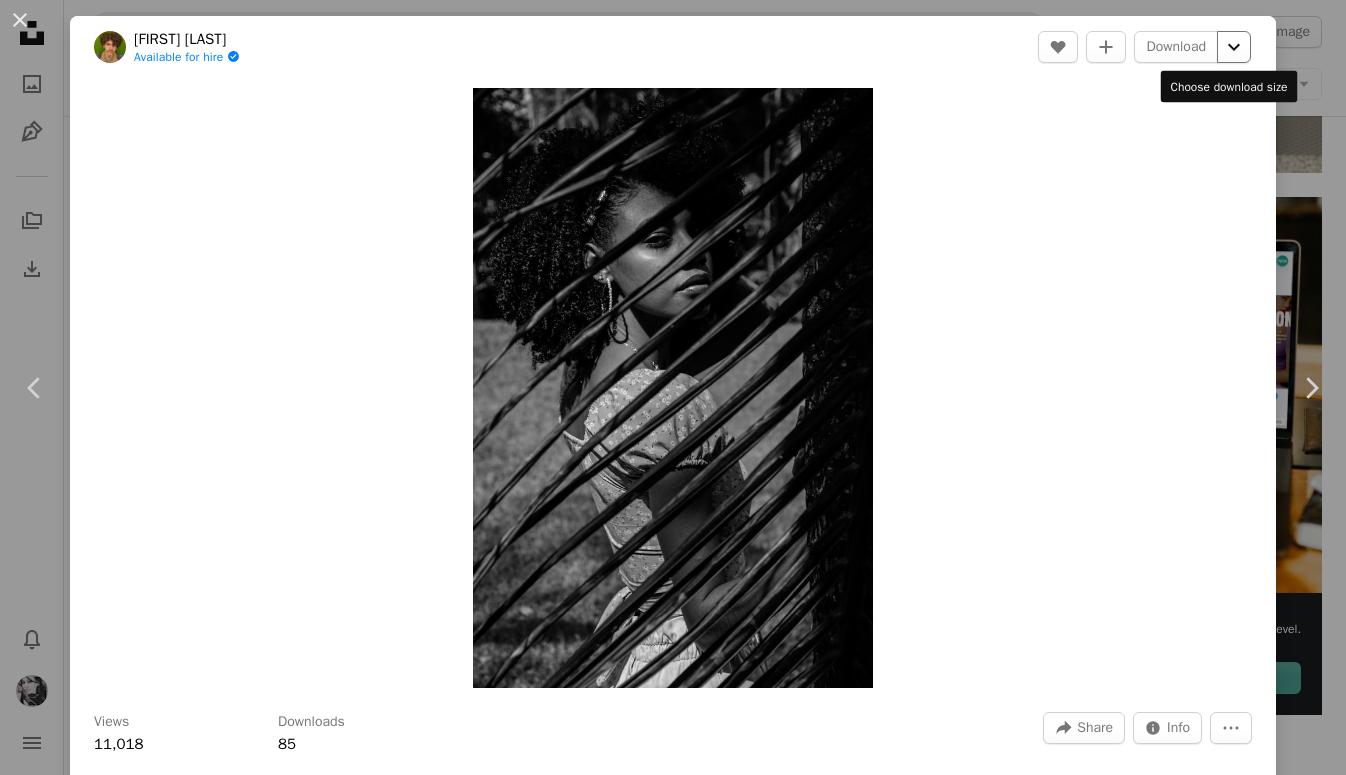 click on "Chevron down" 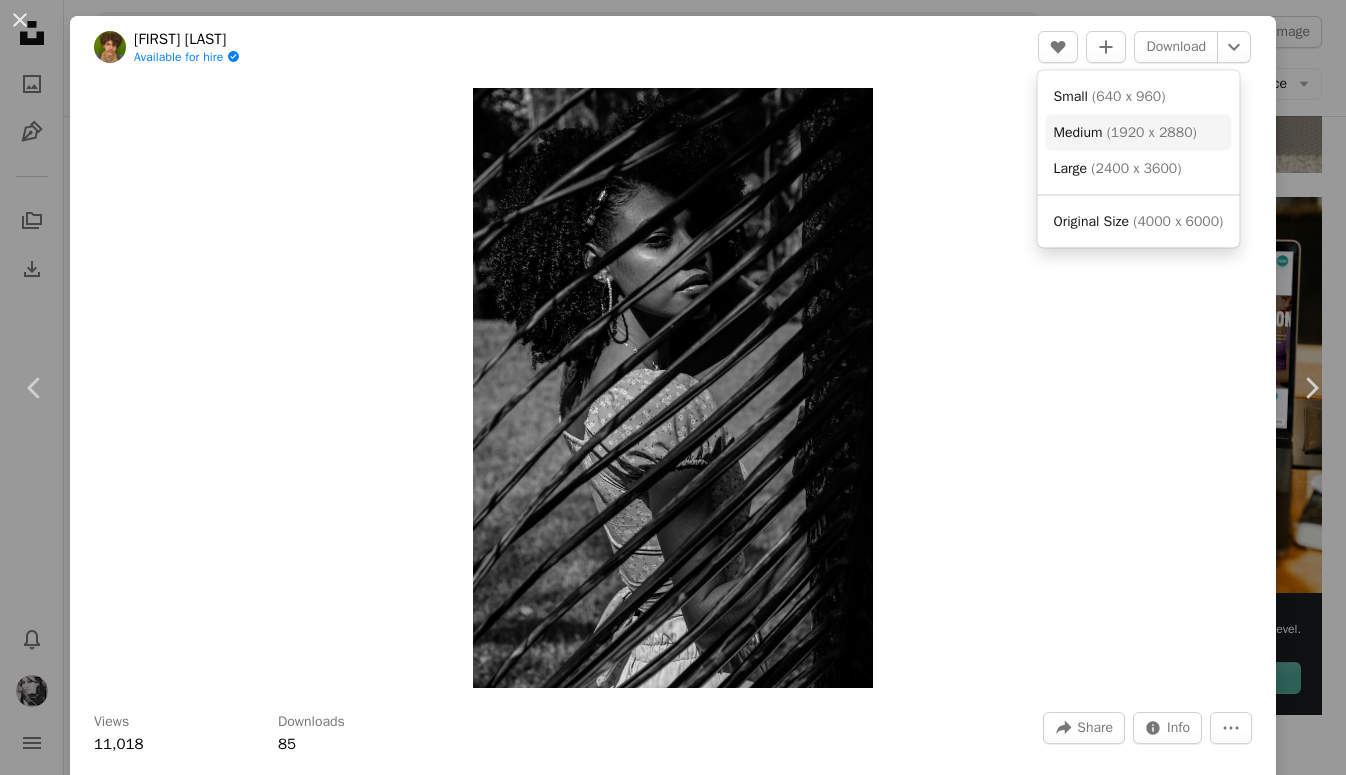 click on "( 1920 x 2880 )" at bounding box center [1152, 131] 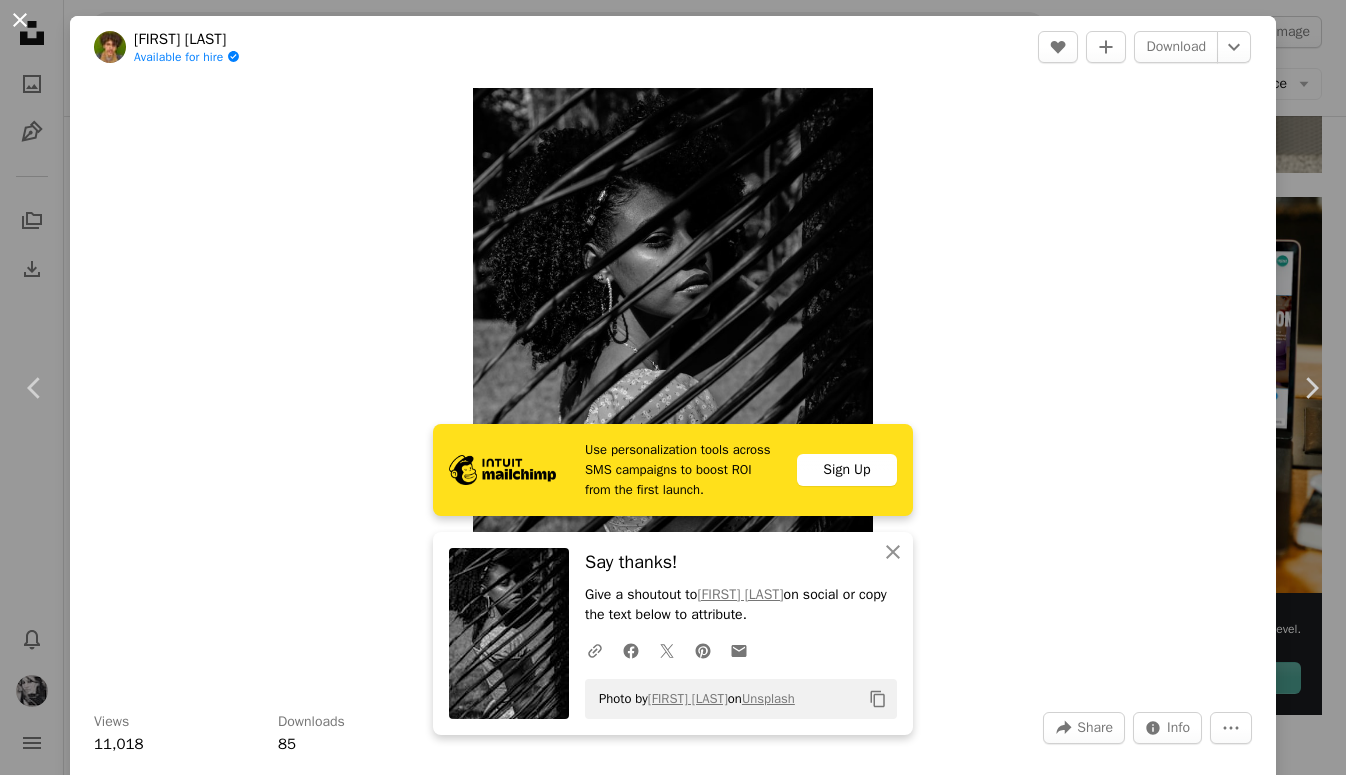 click on "An X shape" at bounding box center (20, 20) 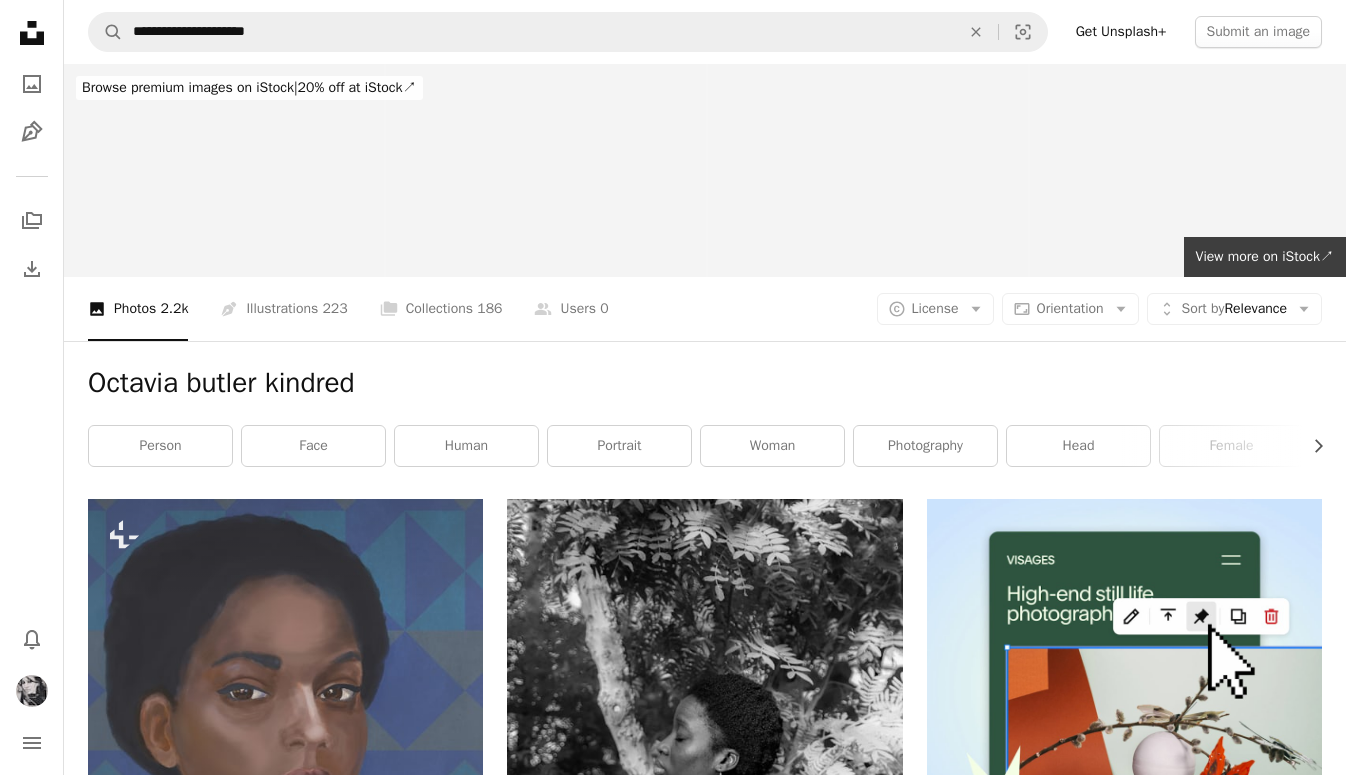 scroll, scrollTop: 0, scrollLeft: 0, axis: both 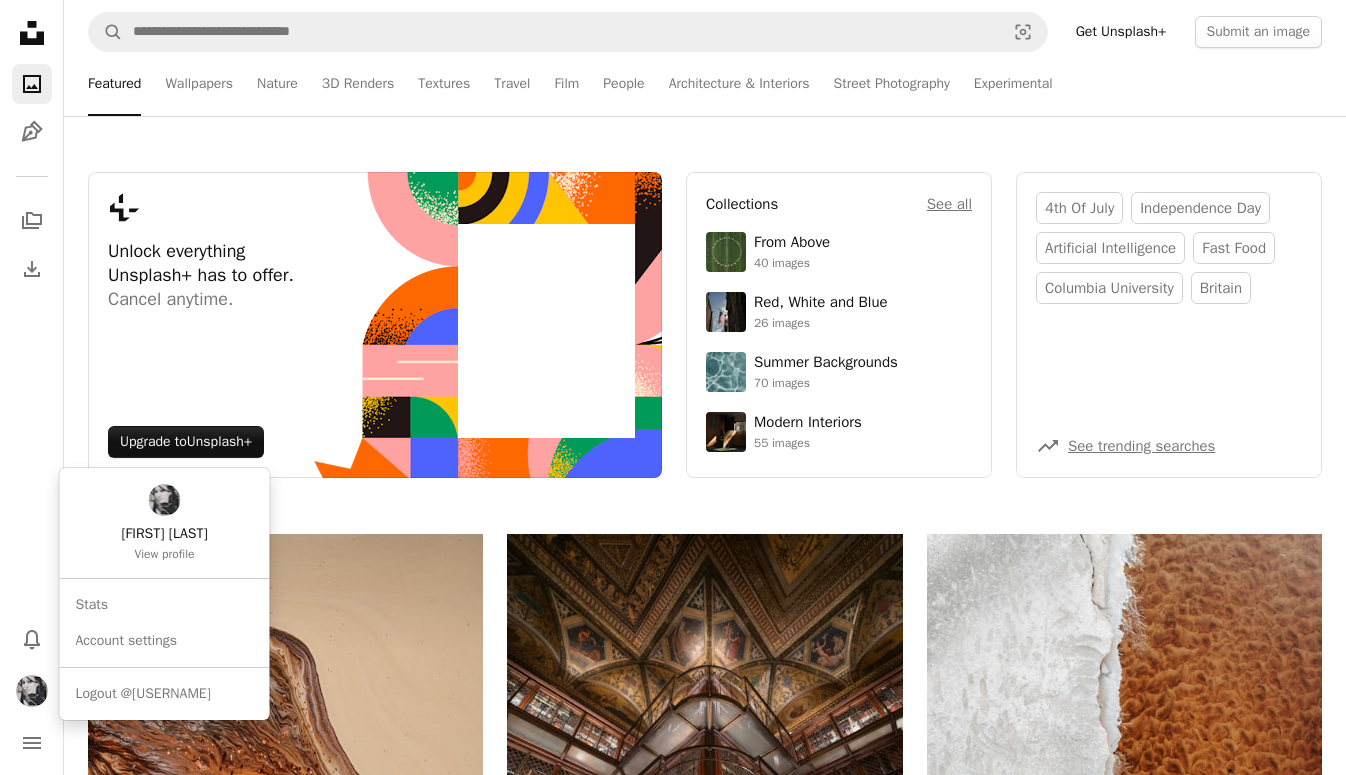 click at bounding box center [32, 691] 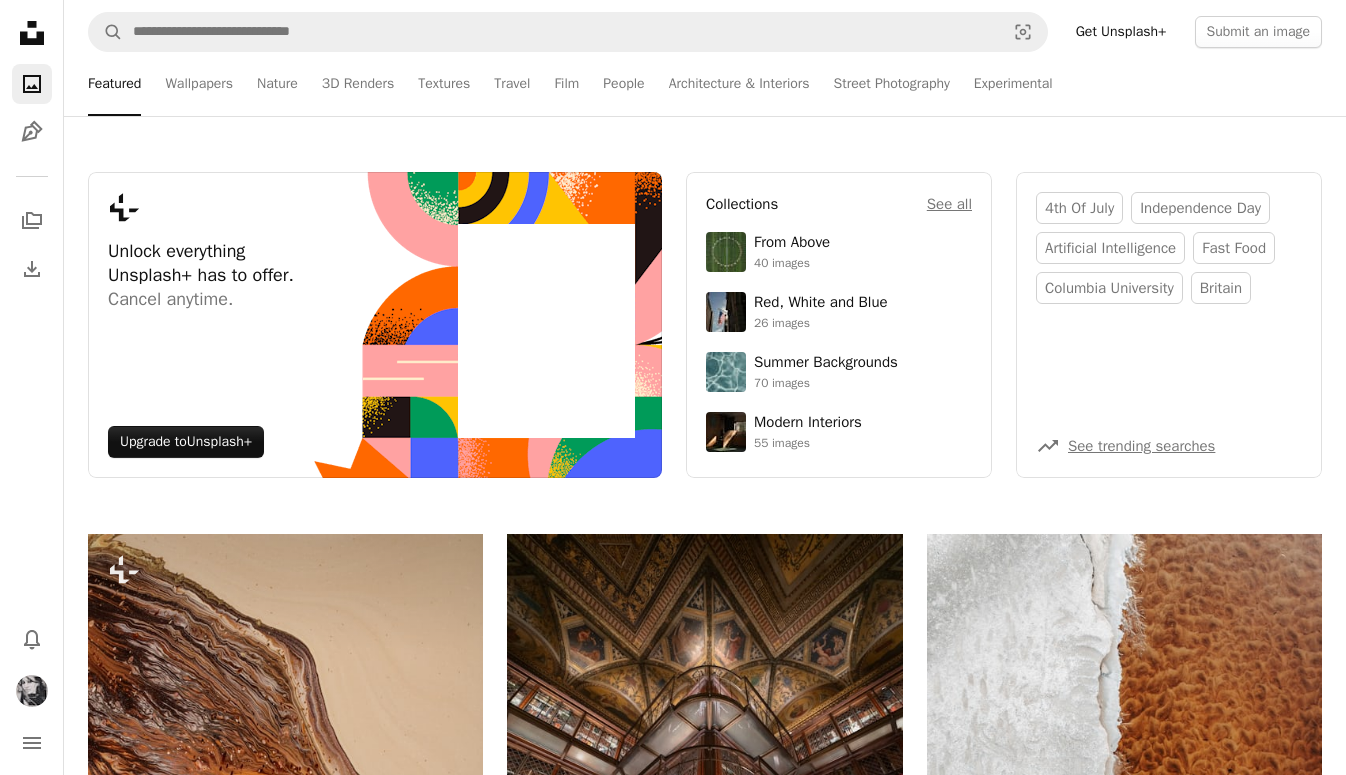 click on "Unsplash logo Unsplash Home A photo Pen Tool A stack of folders Download Photos Chevron down Bell navigation menu A magnifying glass Visual search Get Unsplash+ Submit an image Featured Featured Wallpapers Nature 3D Renders Textures Travel Film People Architecture & Interiors Street Photography Experimental Plus sign for Unsplash+ Unlock everything Unsplash+ has to offer.  Cancel anytime. Upgrade to  Unsplash+ Collections See all From Above 40 images Red, White and Blue 26 images Summer Backgrounds 70 images Modern Interiors 55 images 4th of july independence day artificial intelligence fast food columbia university britain A trend sign See trending searches Plus sign for Unsplash+ Unlock everything Unsplash+ has to offer.  Cancel anytime. Upgrade to  Unsplash+ 4th of july independence day artificial intelligence fast food columbia university britain A trend sign See trending searches Collections See all From Above 40 images Red, White and Blue 26 images Summer Backgrounds 70 images Modern Interiors 55 images" at bounding box center [673, 2498] 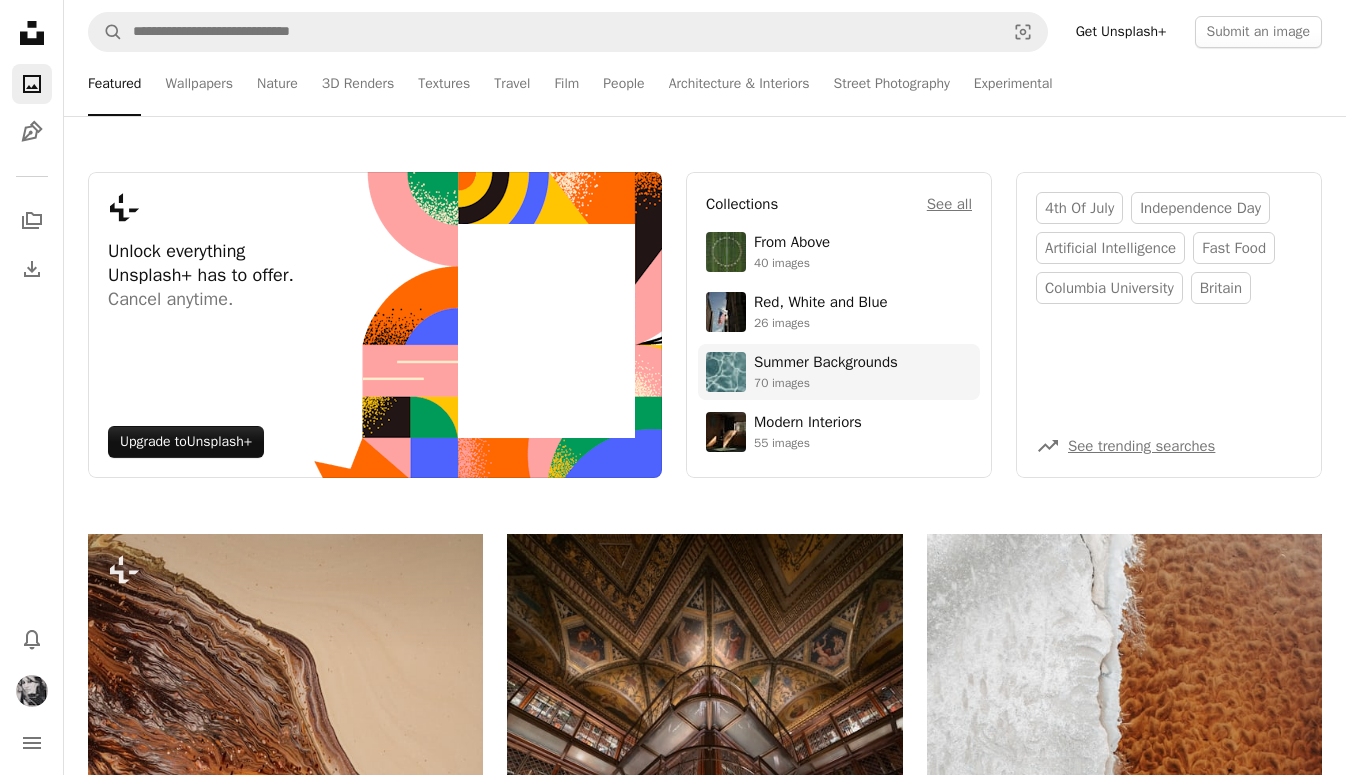 click on "Summer Backgrounds" at bounding box center [826, 363] 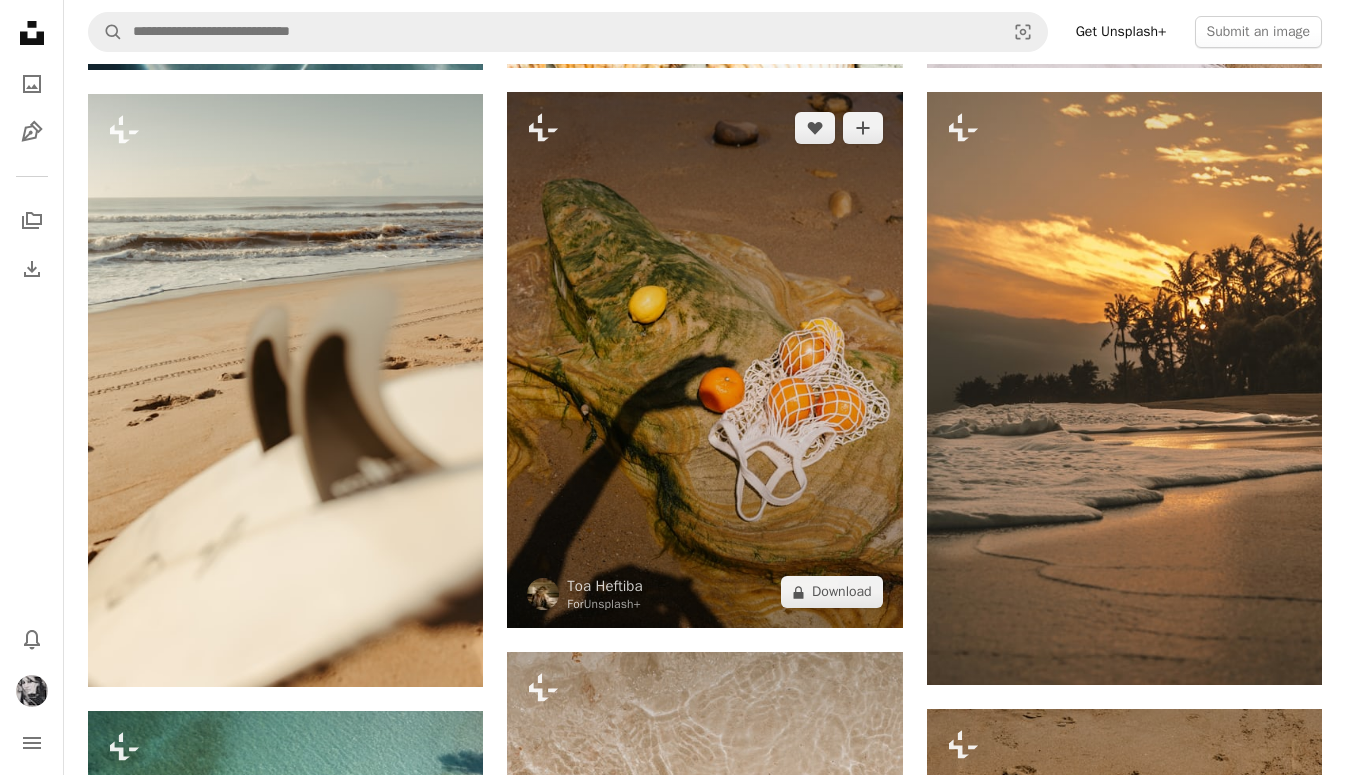 scroll, scrollTop: 883, scrollLeft: 0, axis: vertical 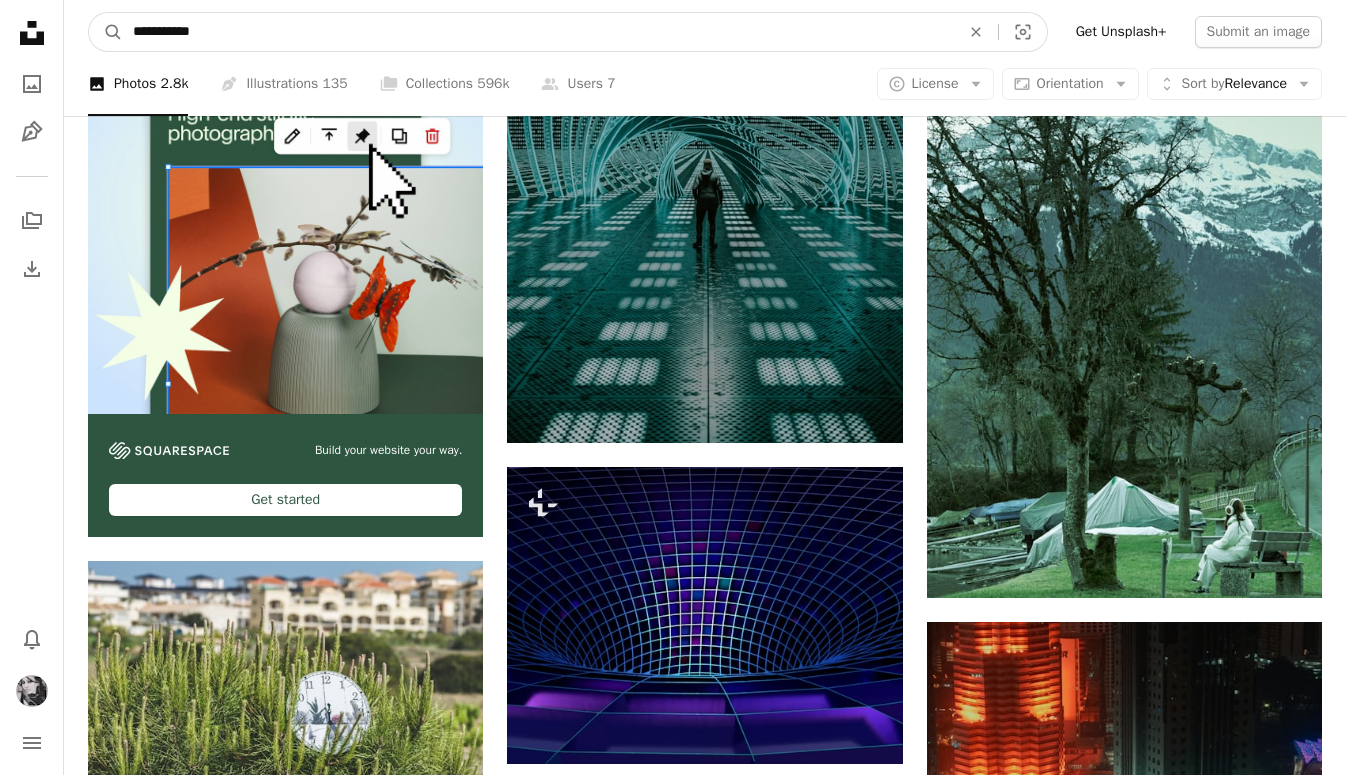 drag, startPoint x: 208, startPoint y: 40, endPoint x: 18, endPoint y: 20, distance: 191.04973 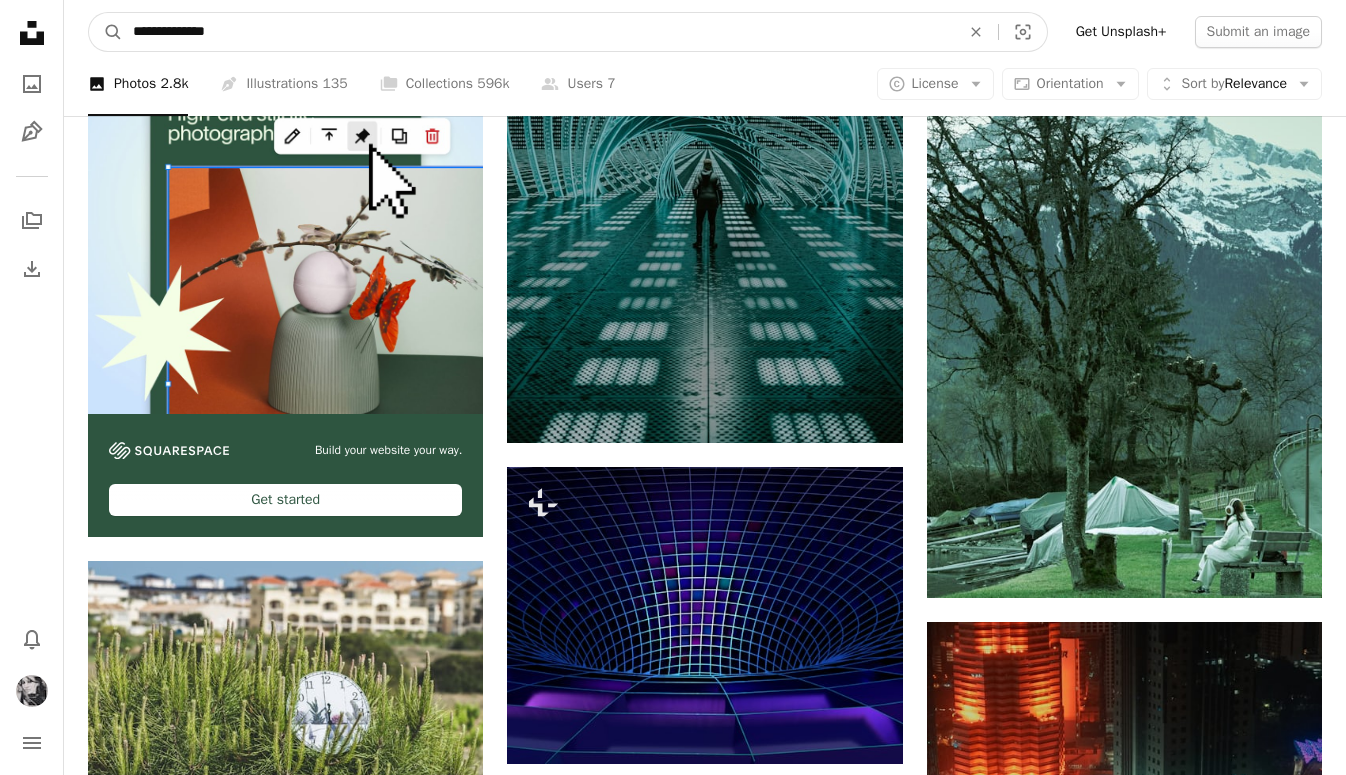 type on "**********" 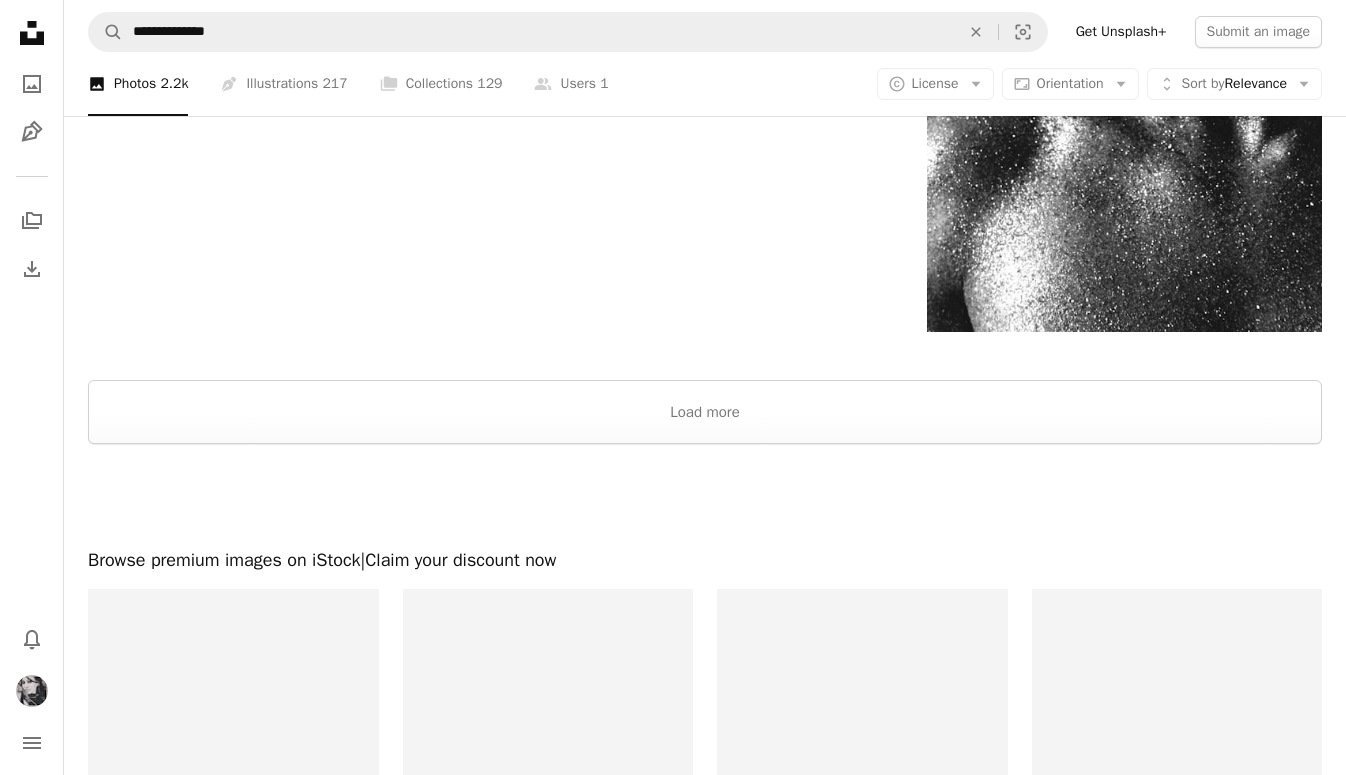 scroll, scrollTop: 4452, scrollLeft: 0, axis: vertical 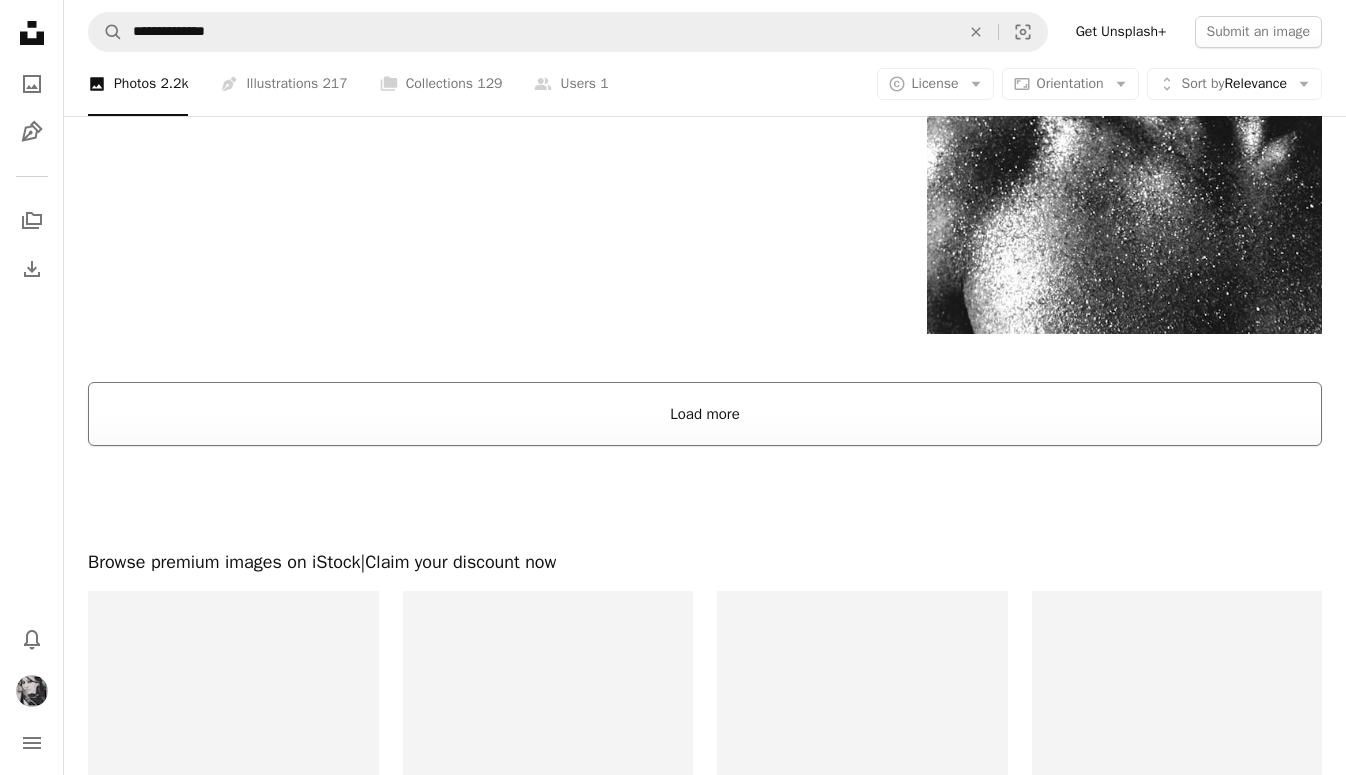 click on "Load more" at bounding box center (705, 414) 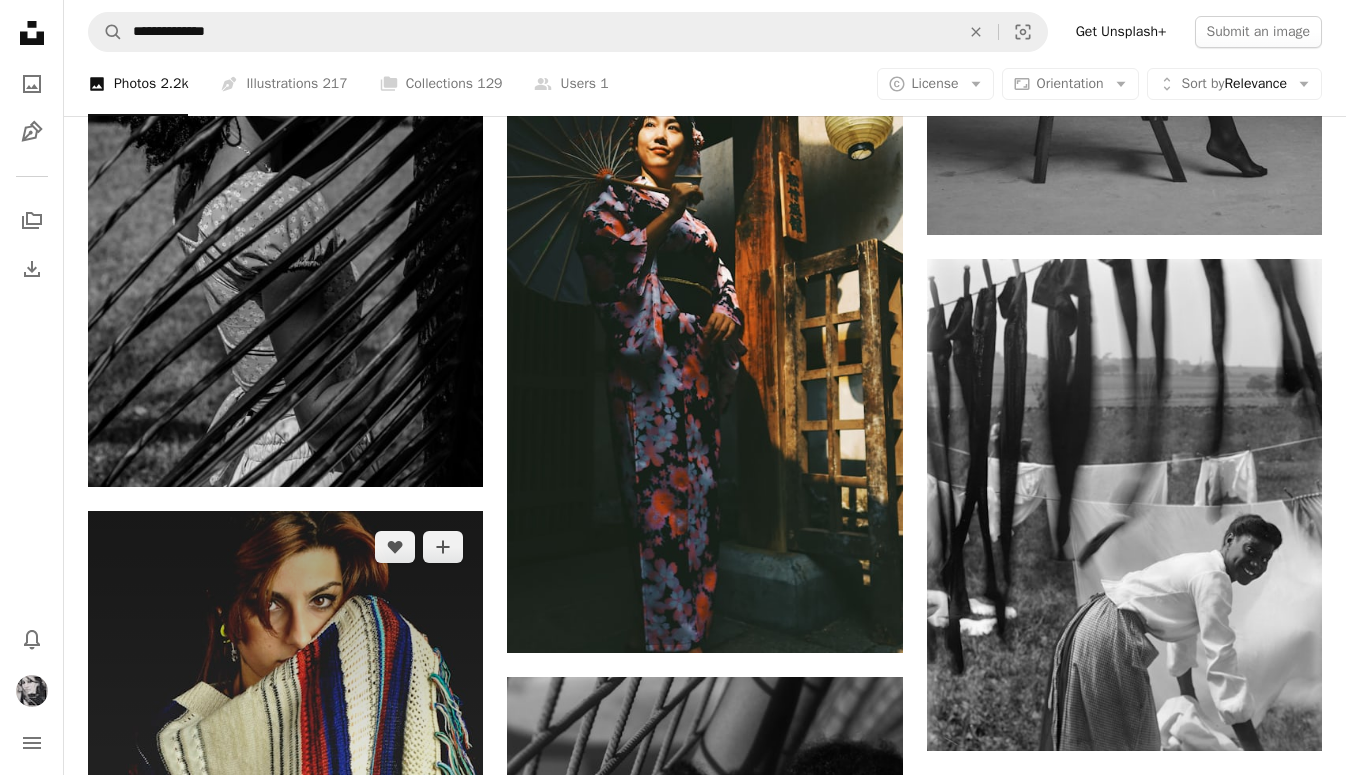 scroll, scrollTop: 5165, scrollLeft: 0, axis: vertical 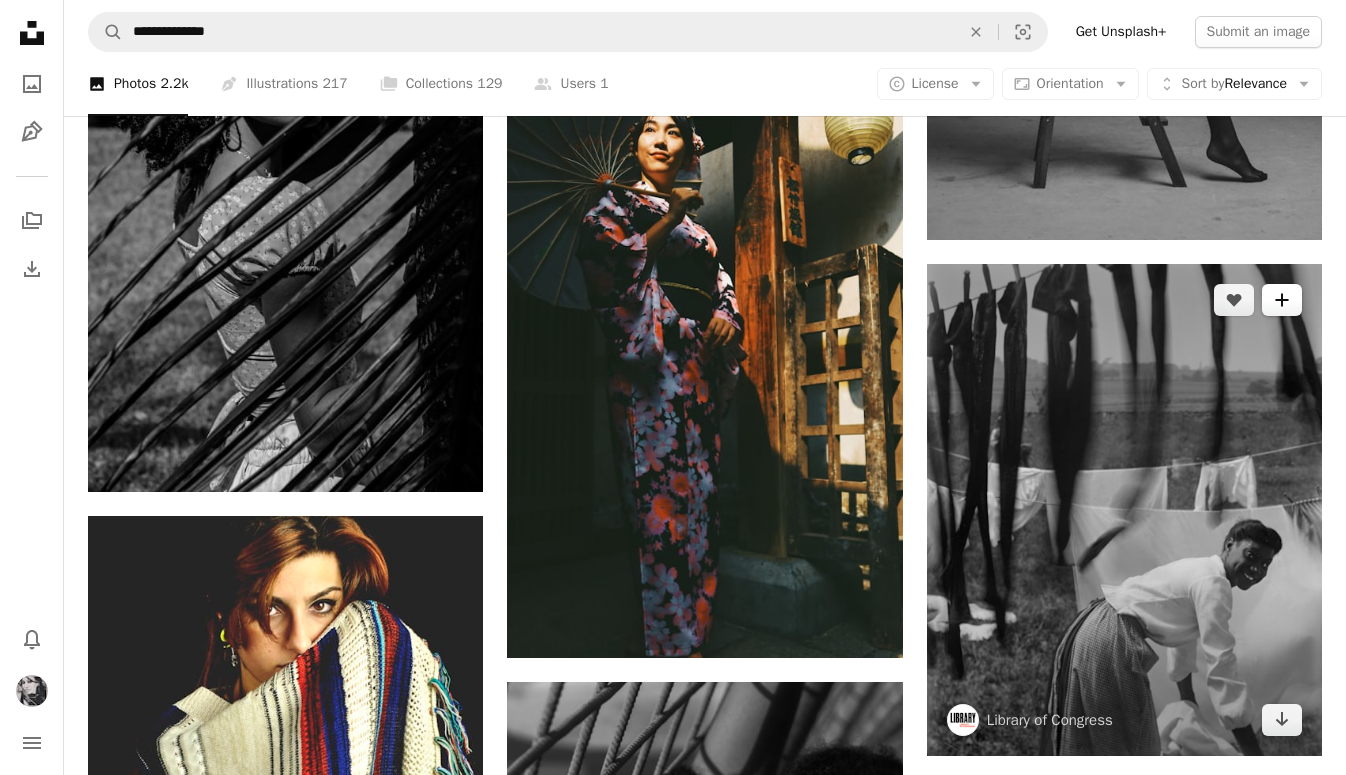 click on "A plus sign" at bounding box center (1282, 300) 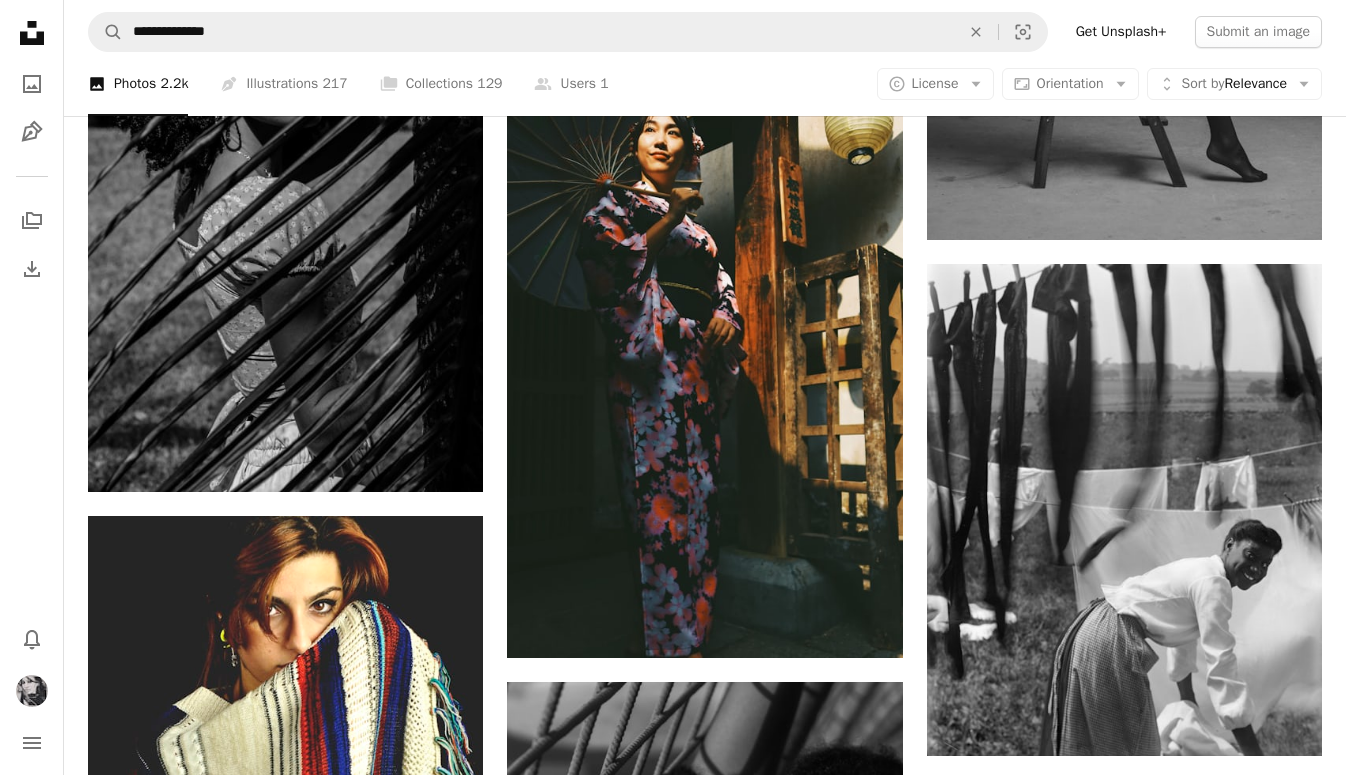 scroll, scrollTop: 0, scrollLeft: 0, axis: both 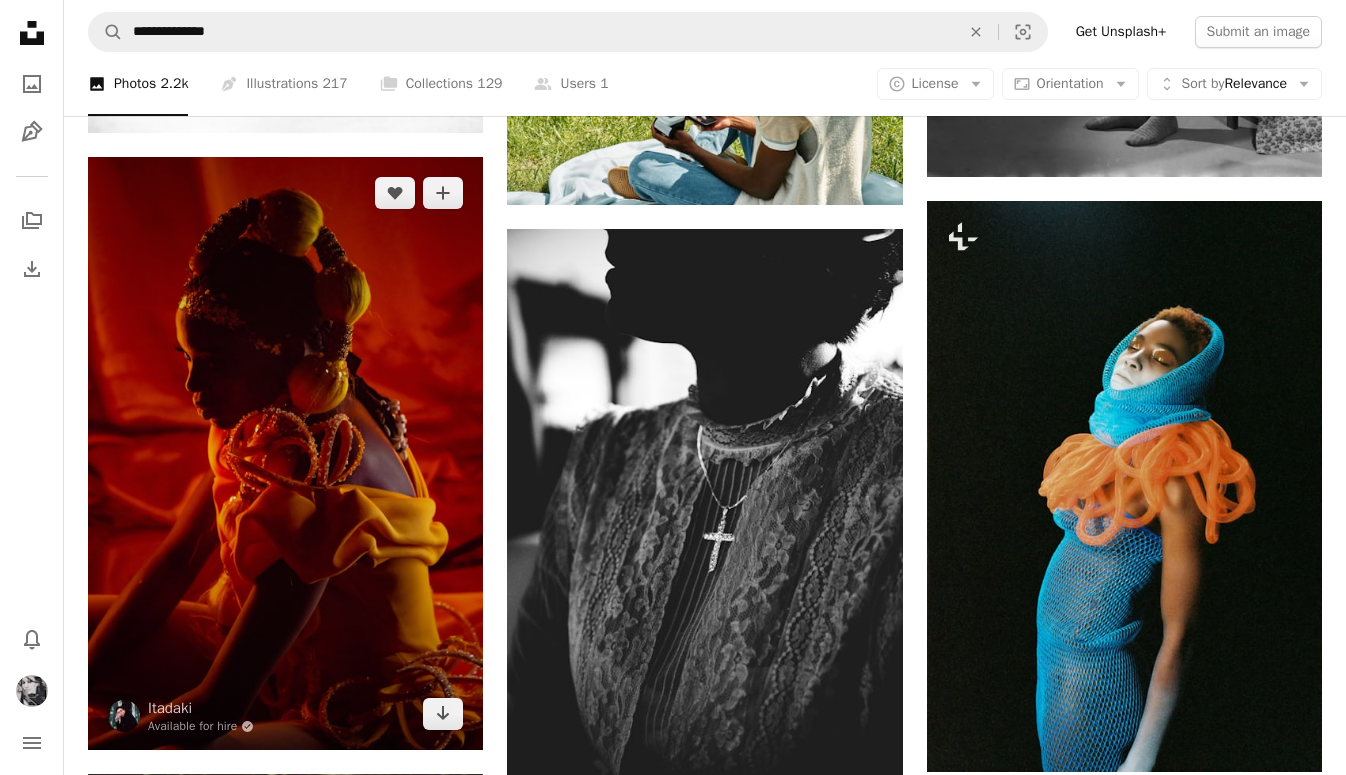 click at bounding box center [285, 453] 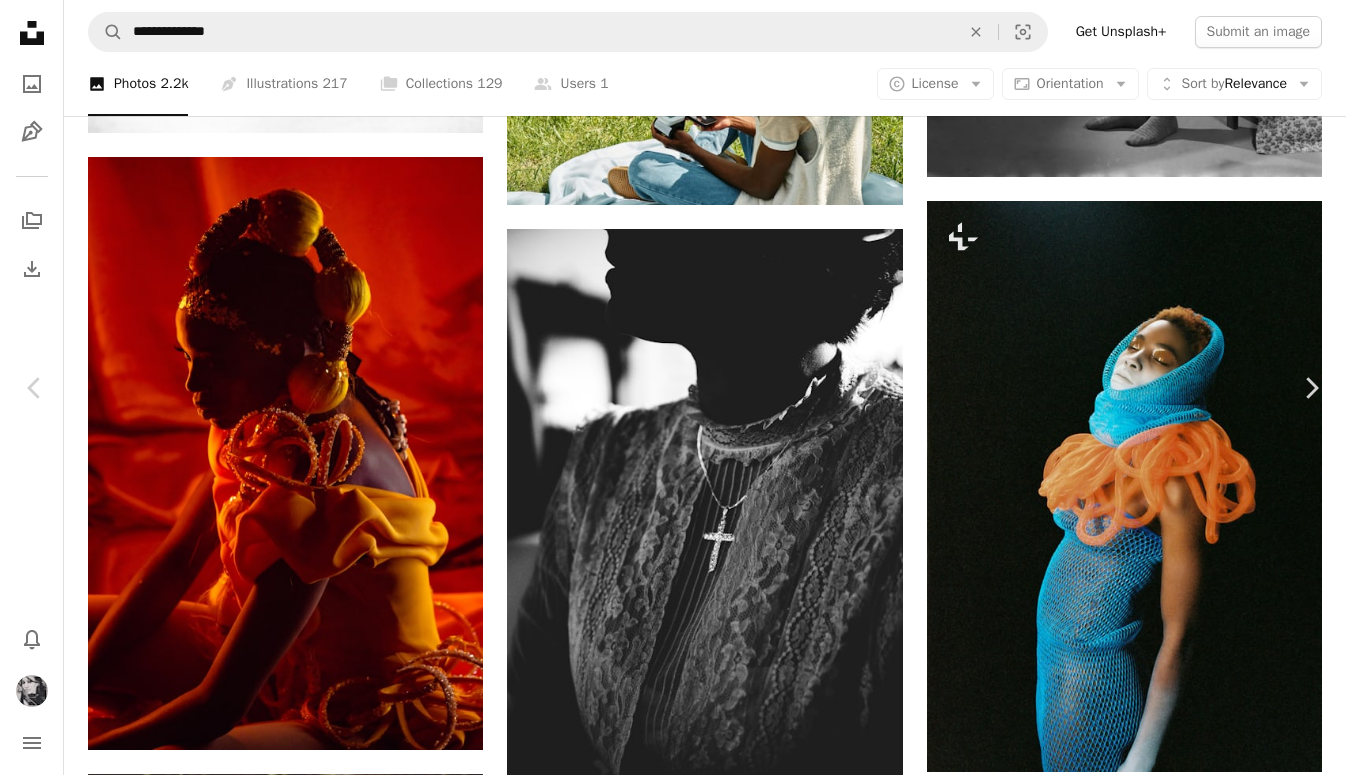 click 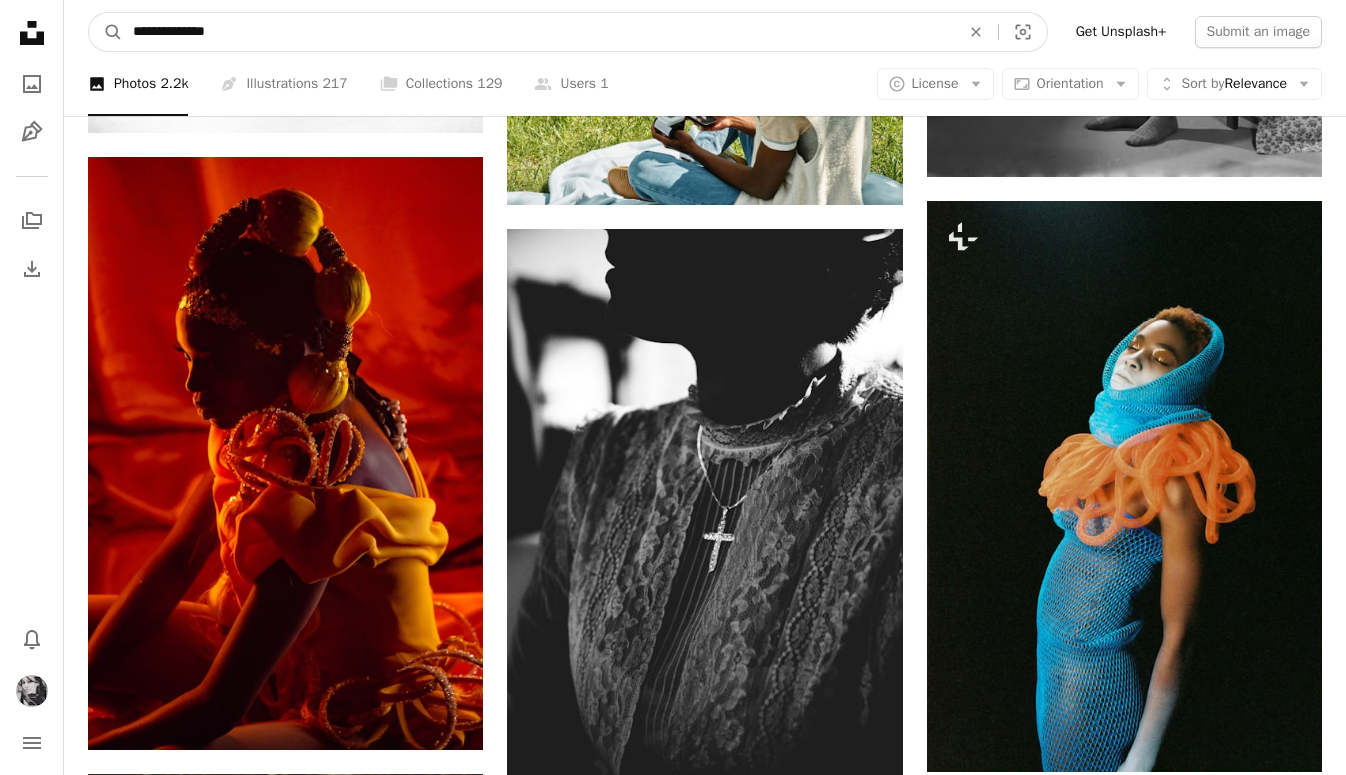 click on "**********" at bounding box center [538, 32] 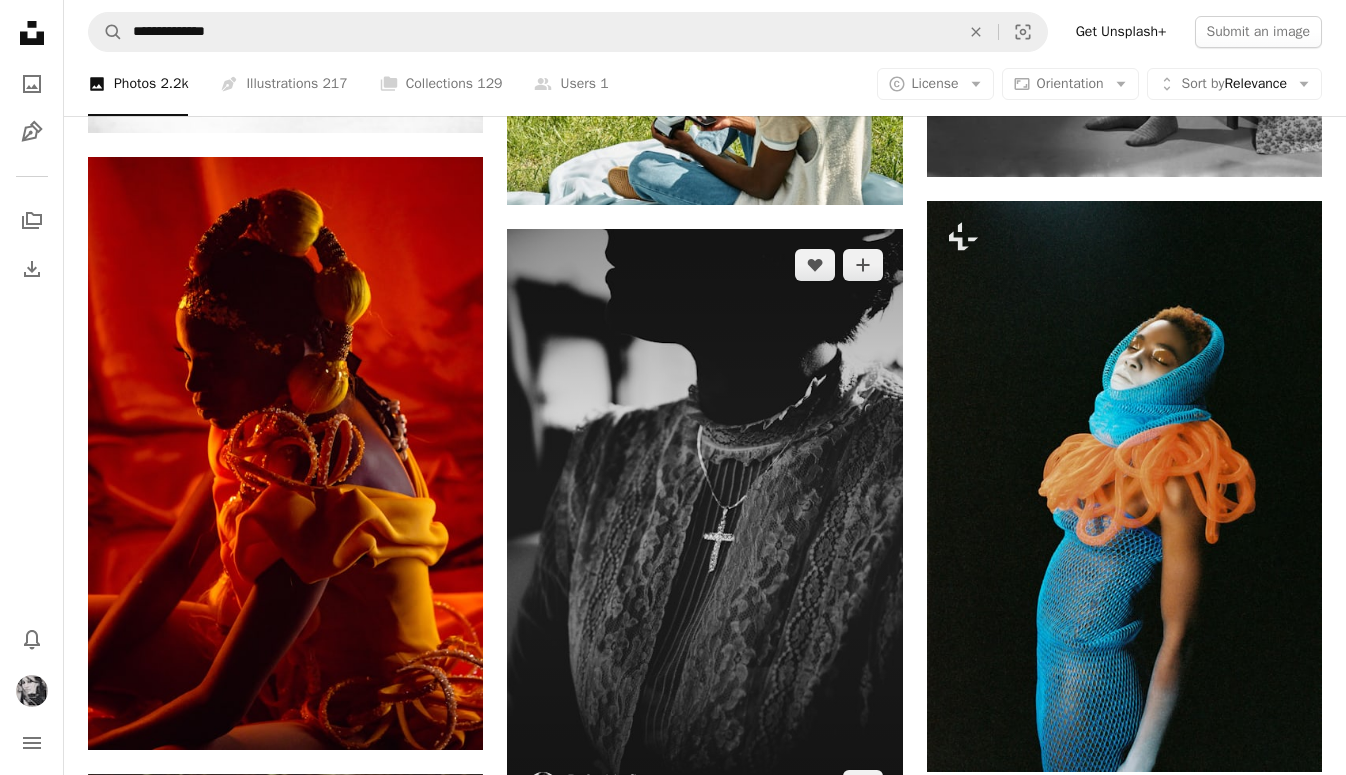 click at bounding box center [704, 525] 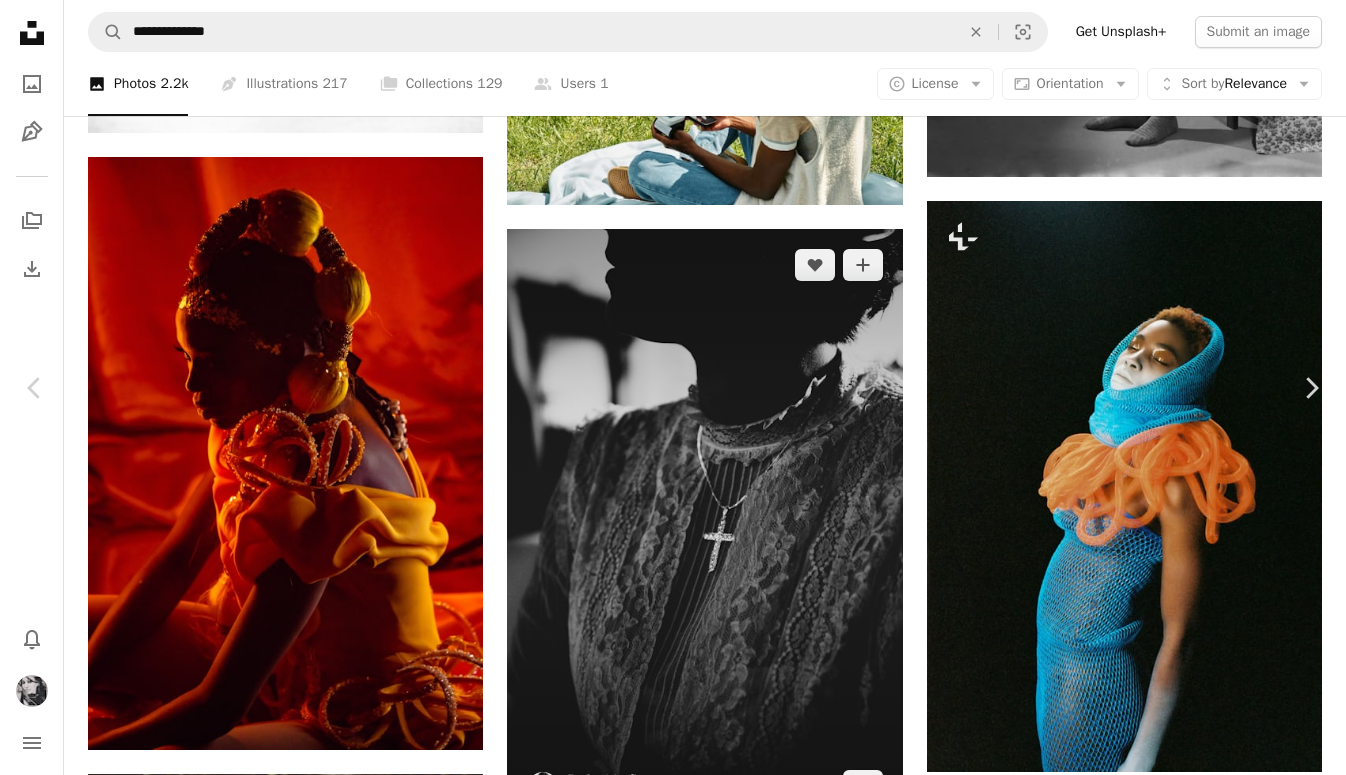 scroll, scrollTop: 33872, scrollLeft: 0, axis: vertical 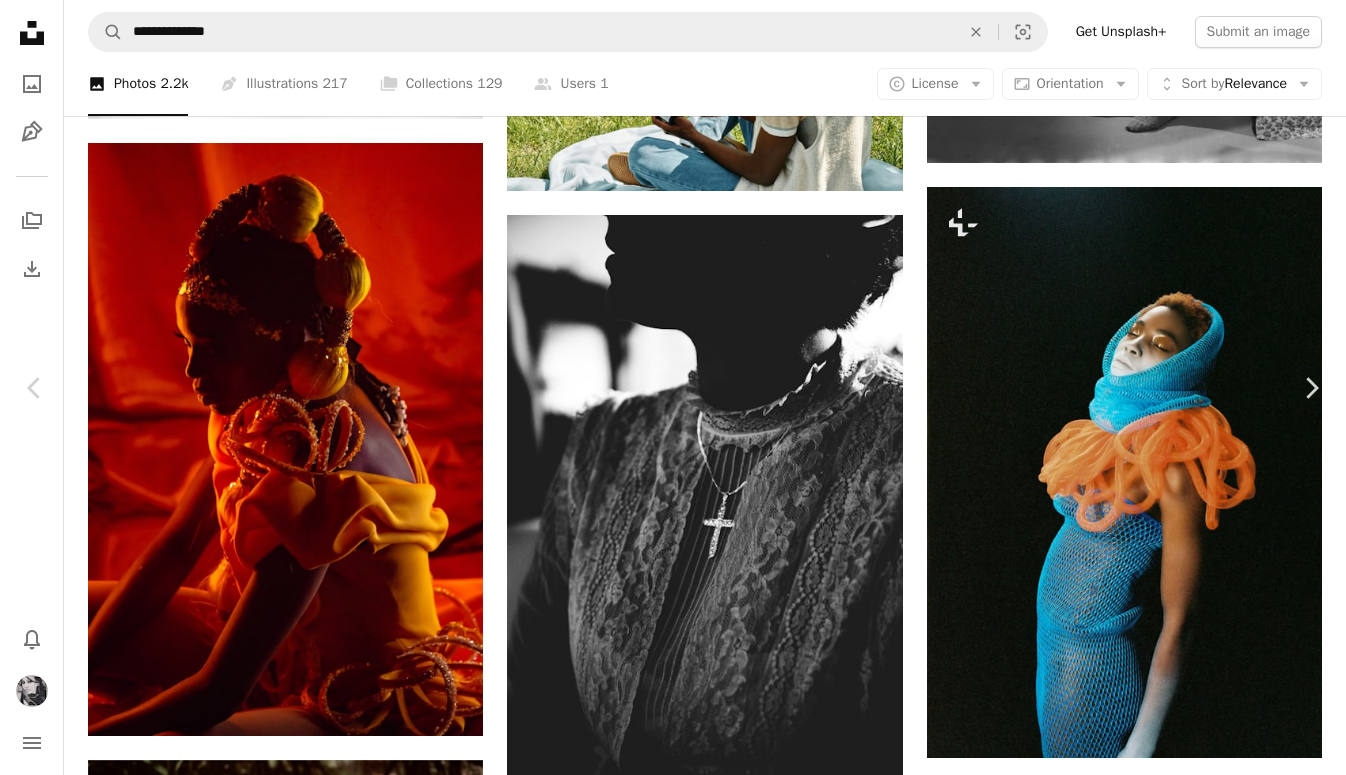 click on "A plus sign" 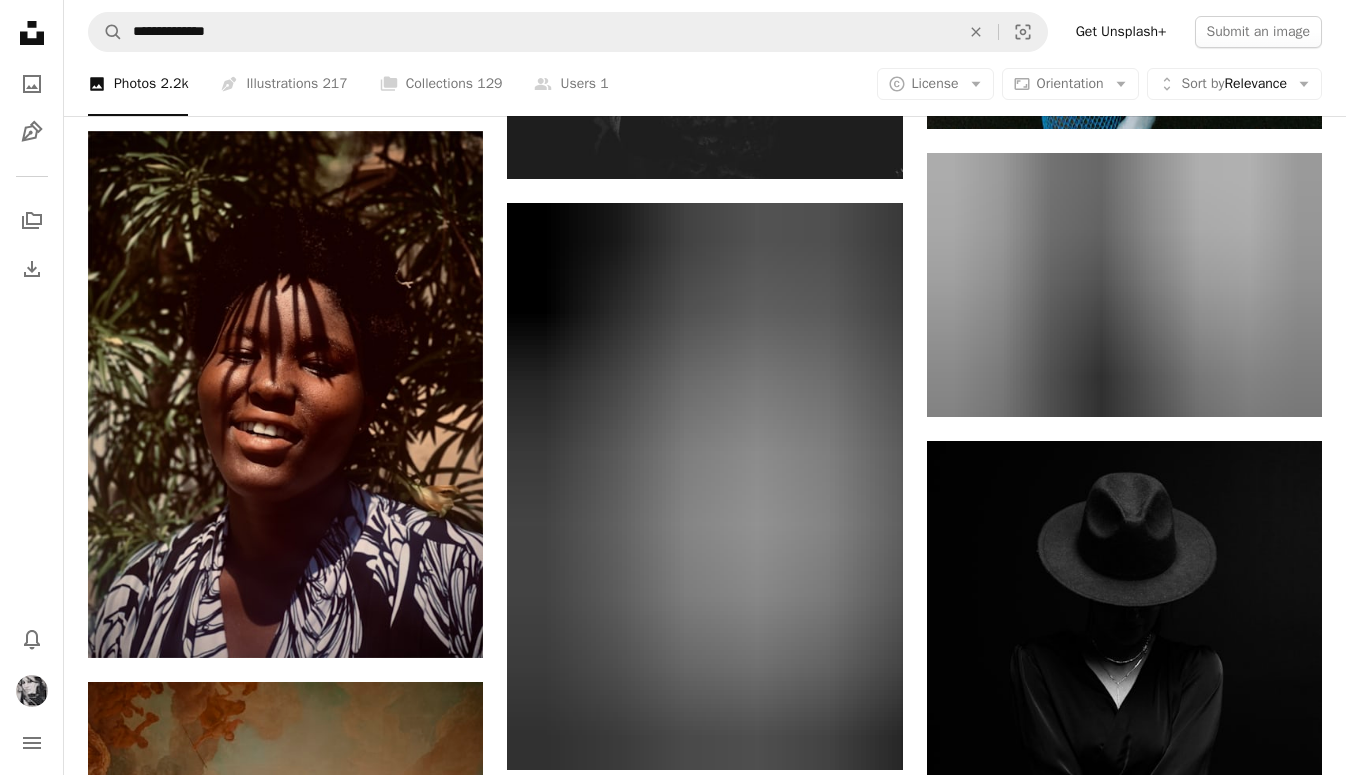 scroll, scrollTop: 34510, scrollLeft: 0, axis: vertical 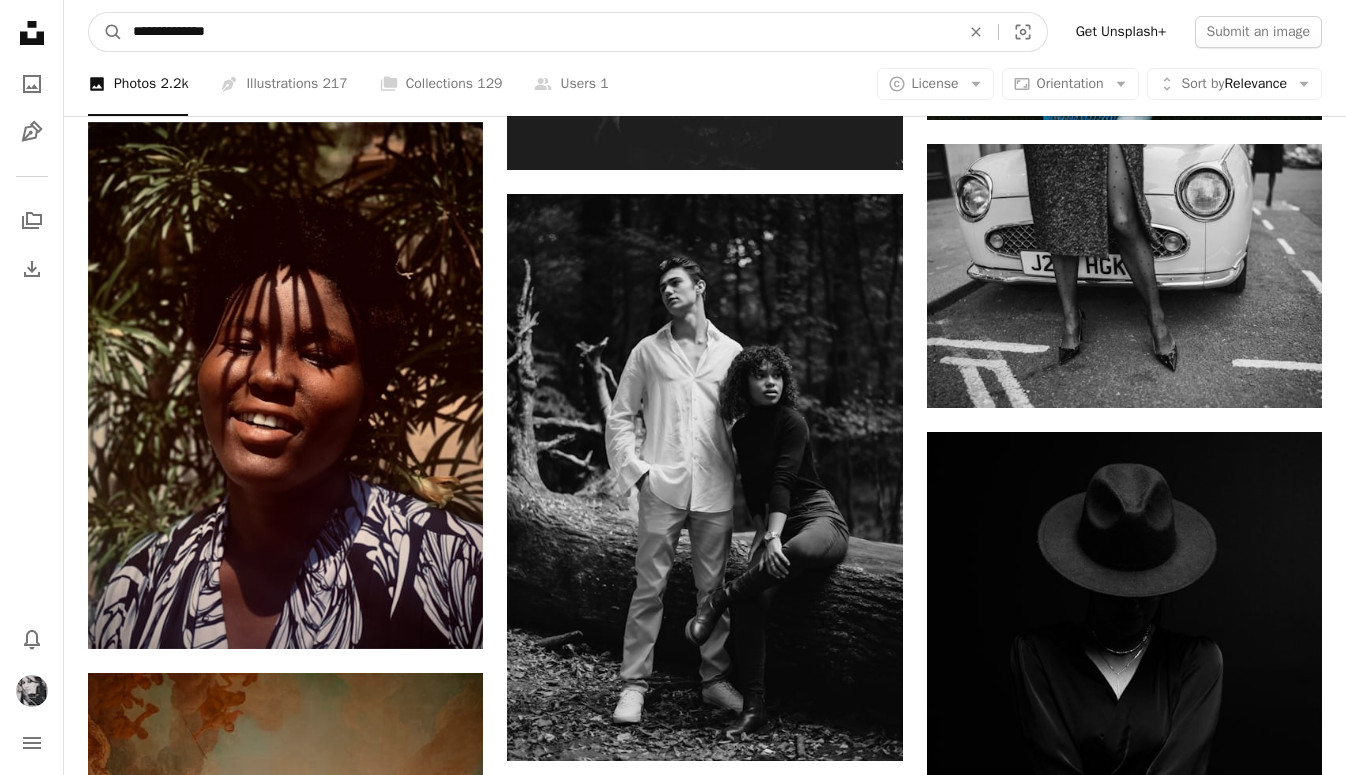 click on "**********" at bounding box center [538, 32] 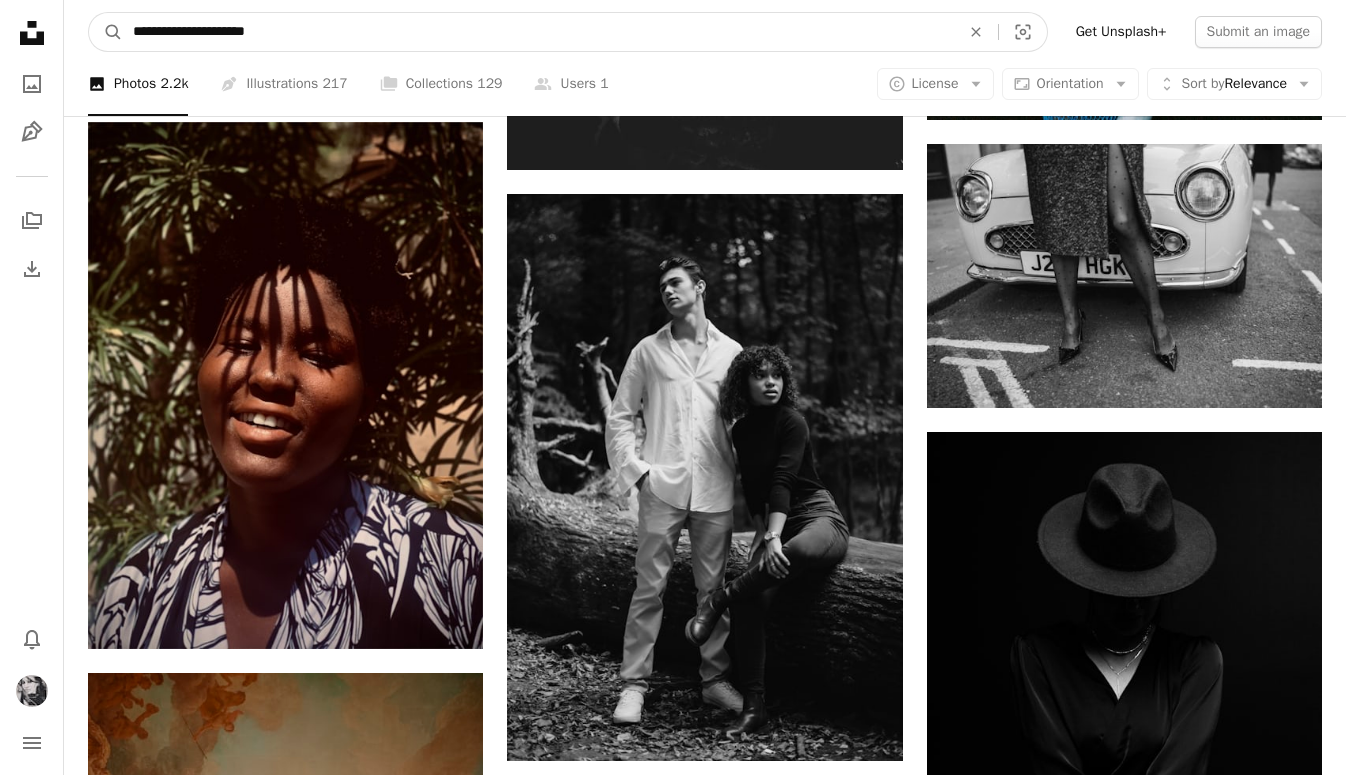 type on "**********" 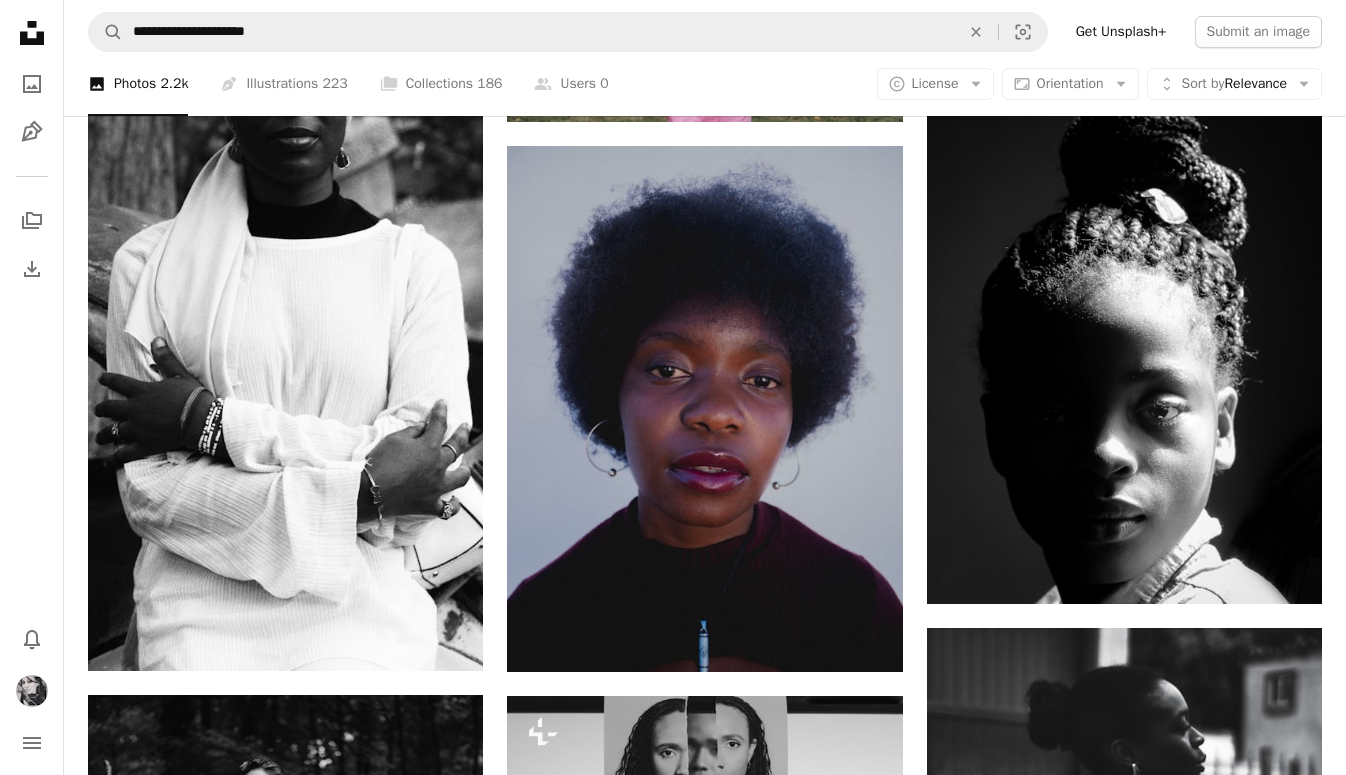 scroll, scrollTop: 3304, scrollLeft: 0, axis: vertical 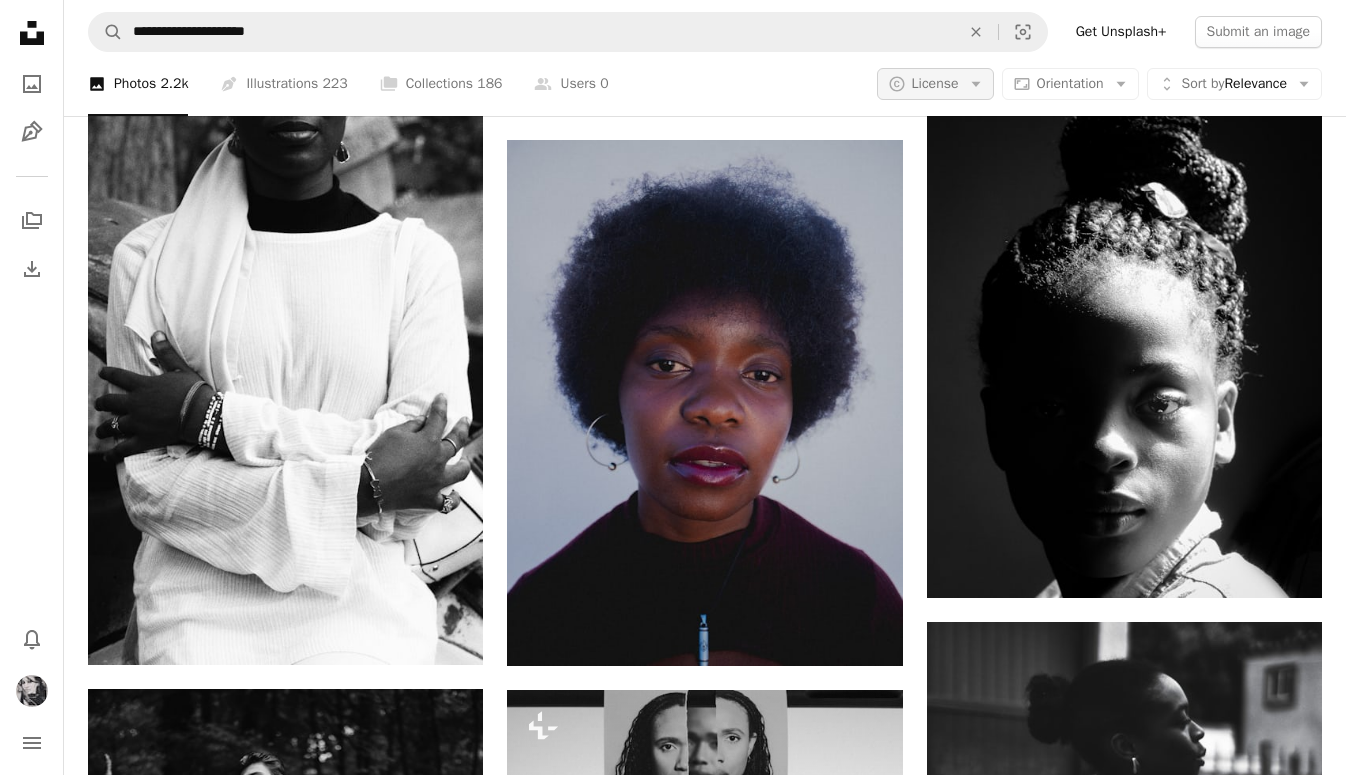 click on "Arrow down" 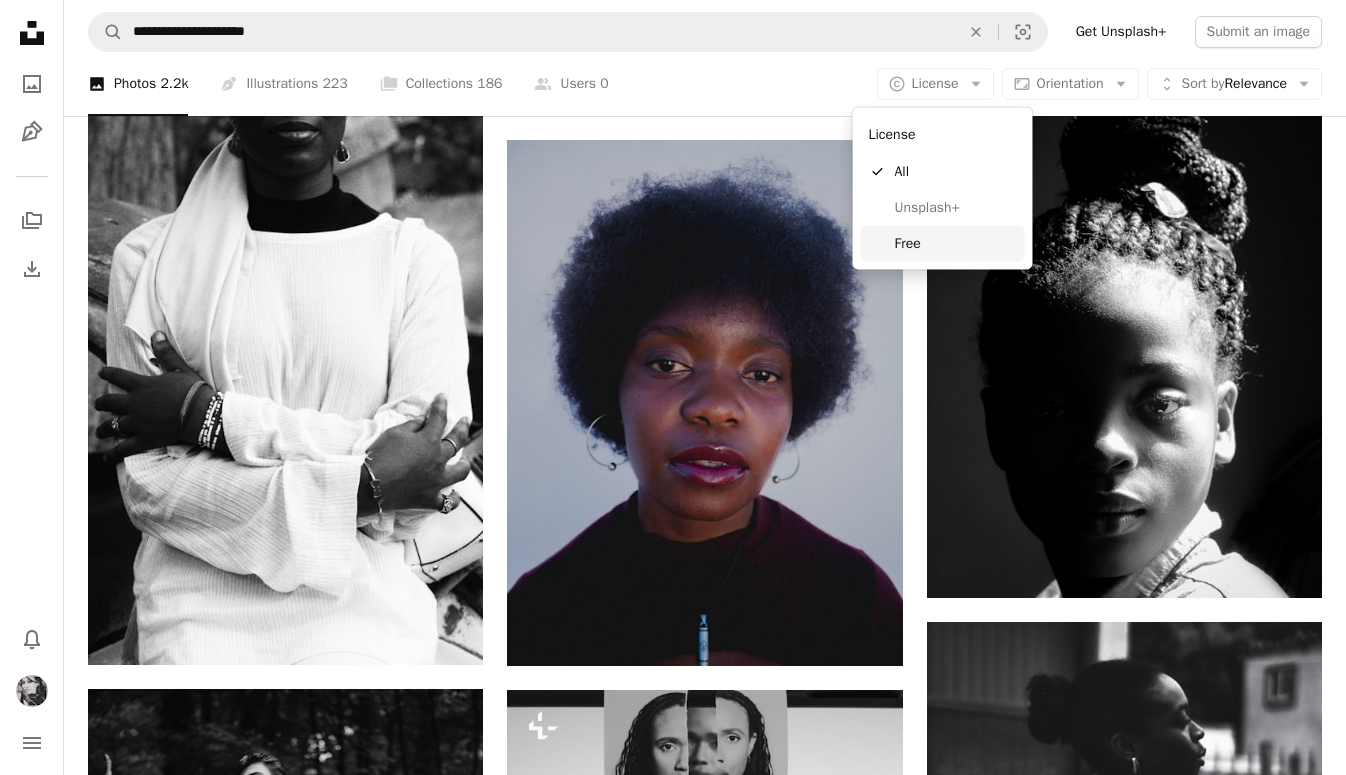 click on "Free" at bounding box center [956, 243] 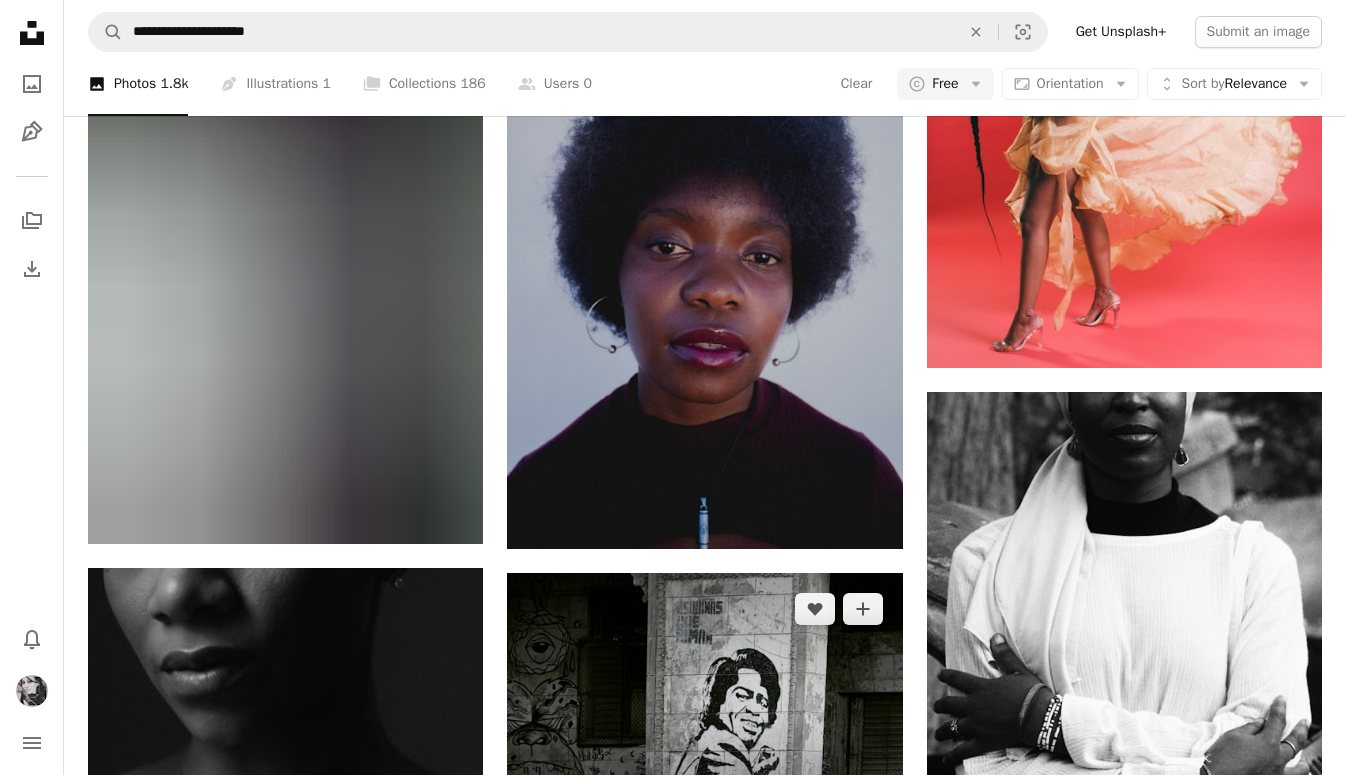 scroll, scrollTop: 2546, scrollLeft: 0, axis: vertical 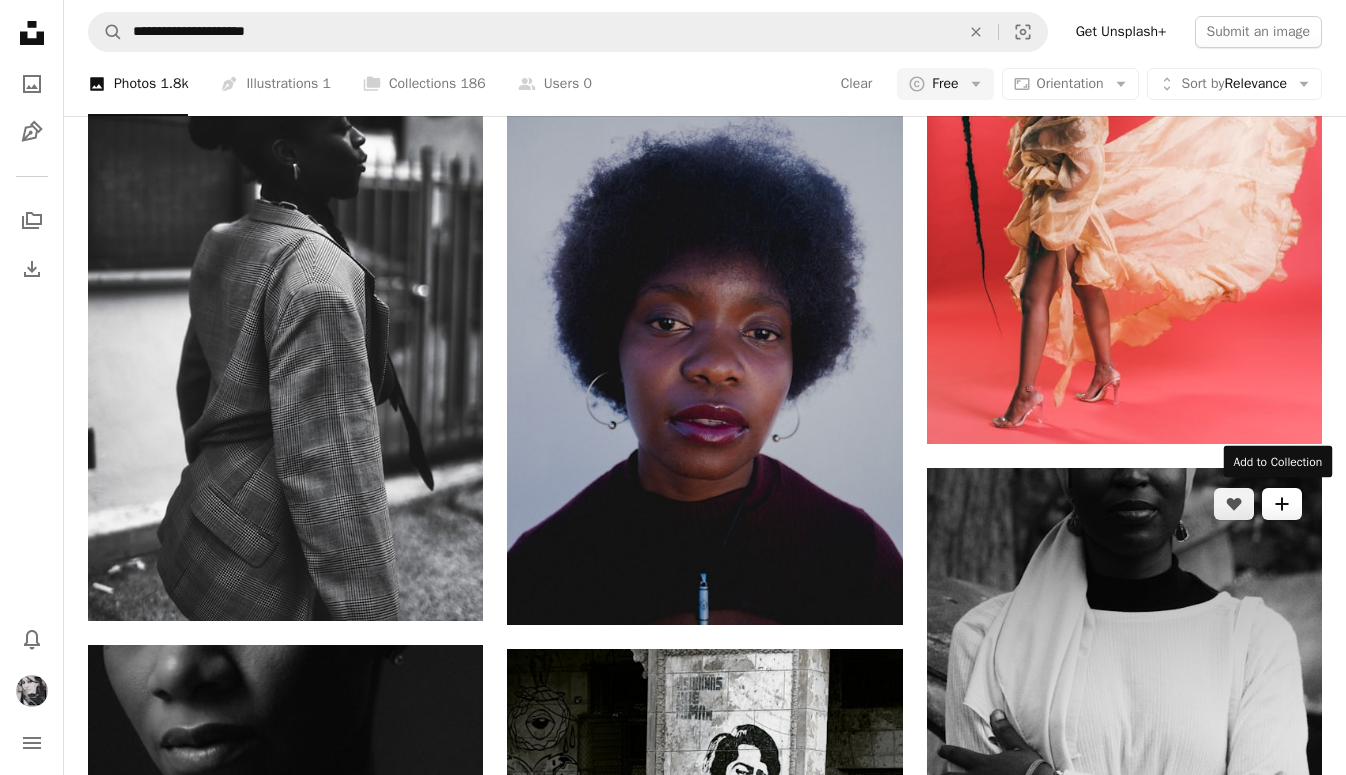 click on "A plus sign" 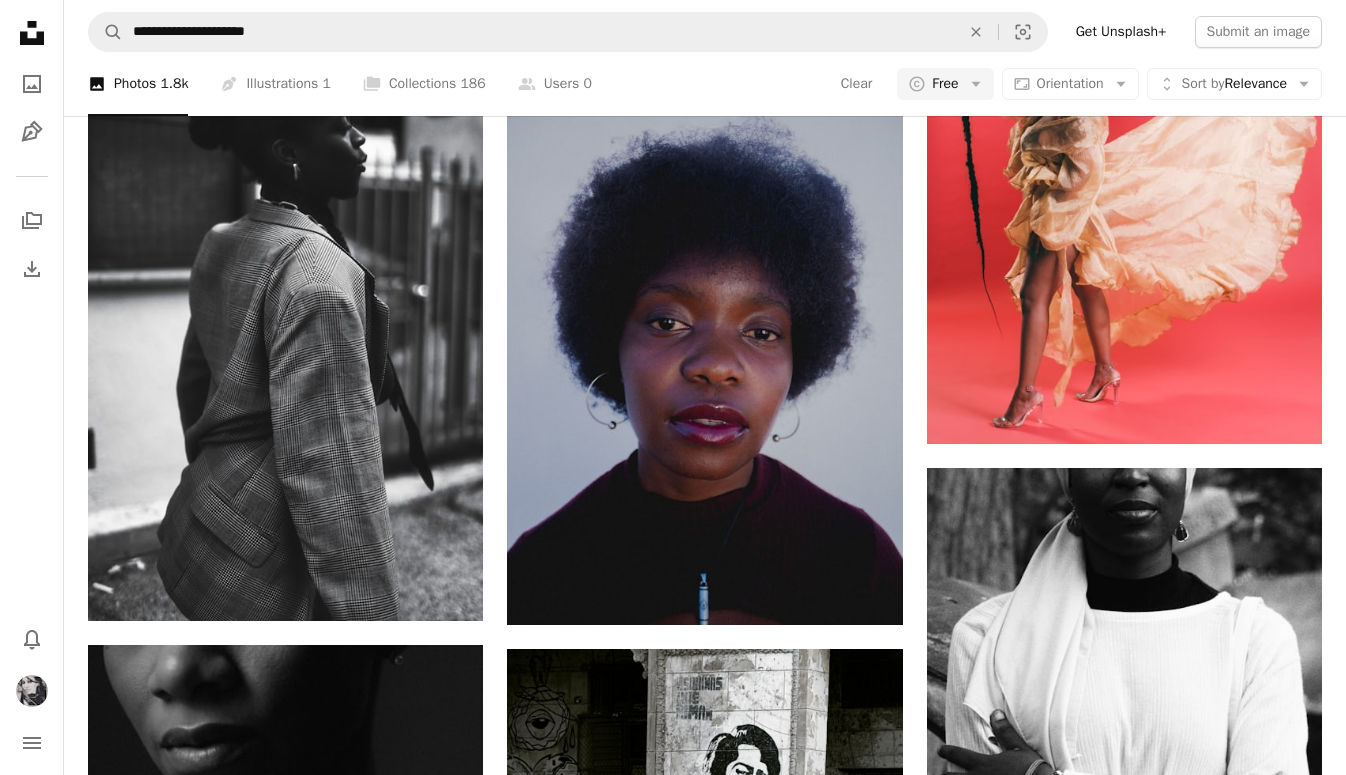 click on "grant images" at bounding box center (828, 6119) 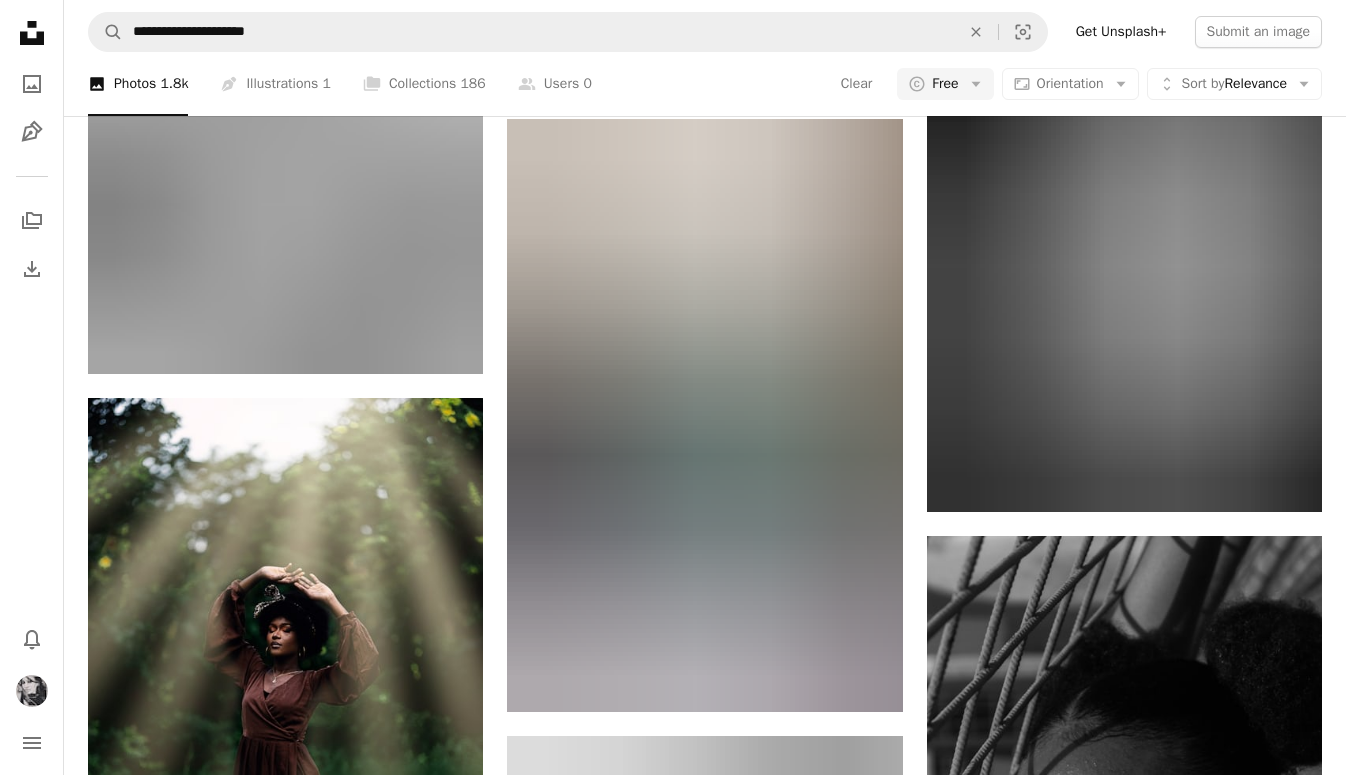 scroll, scrollTop: 3713, scrollLeft: 0, axis: vertical 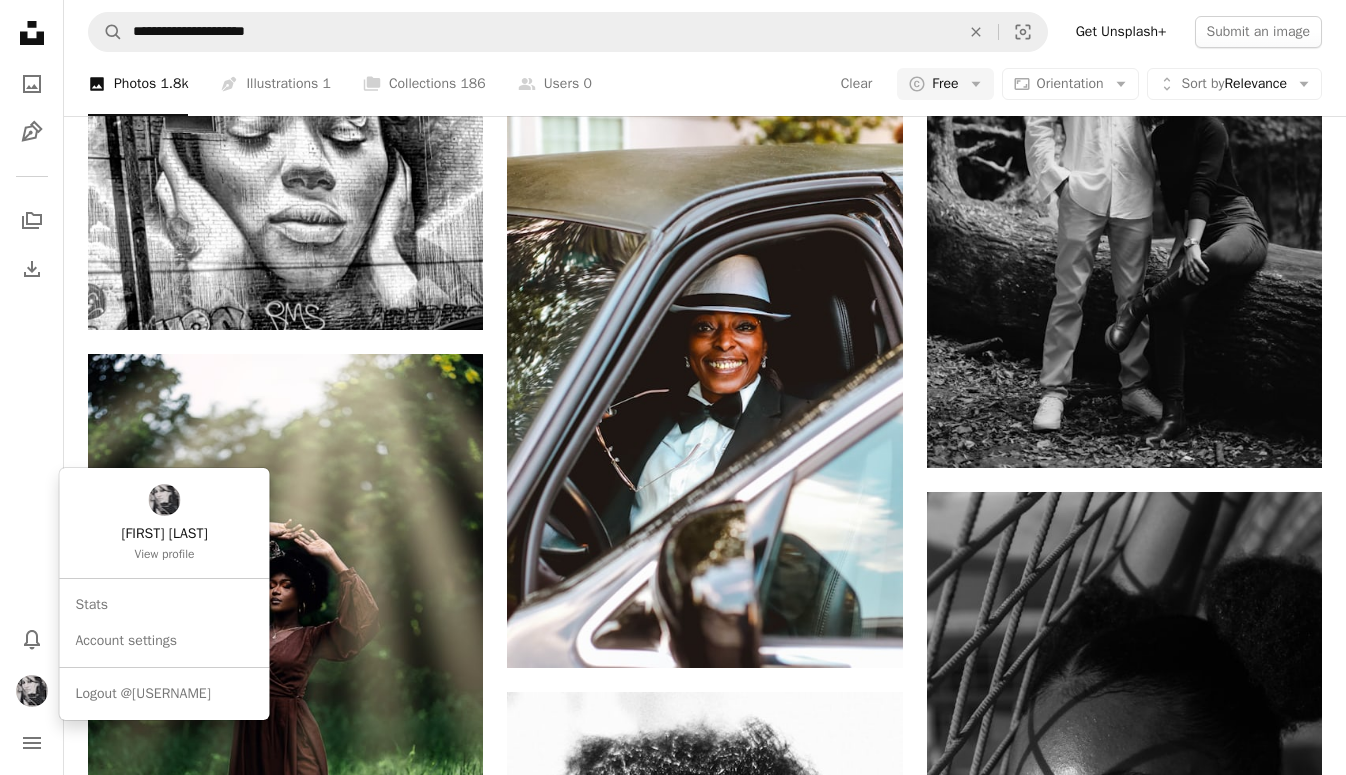 click at bounding box center (32, 691) 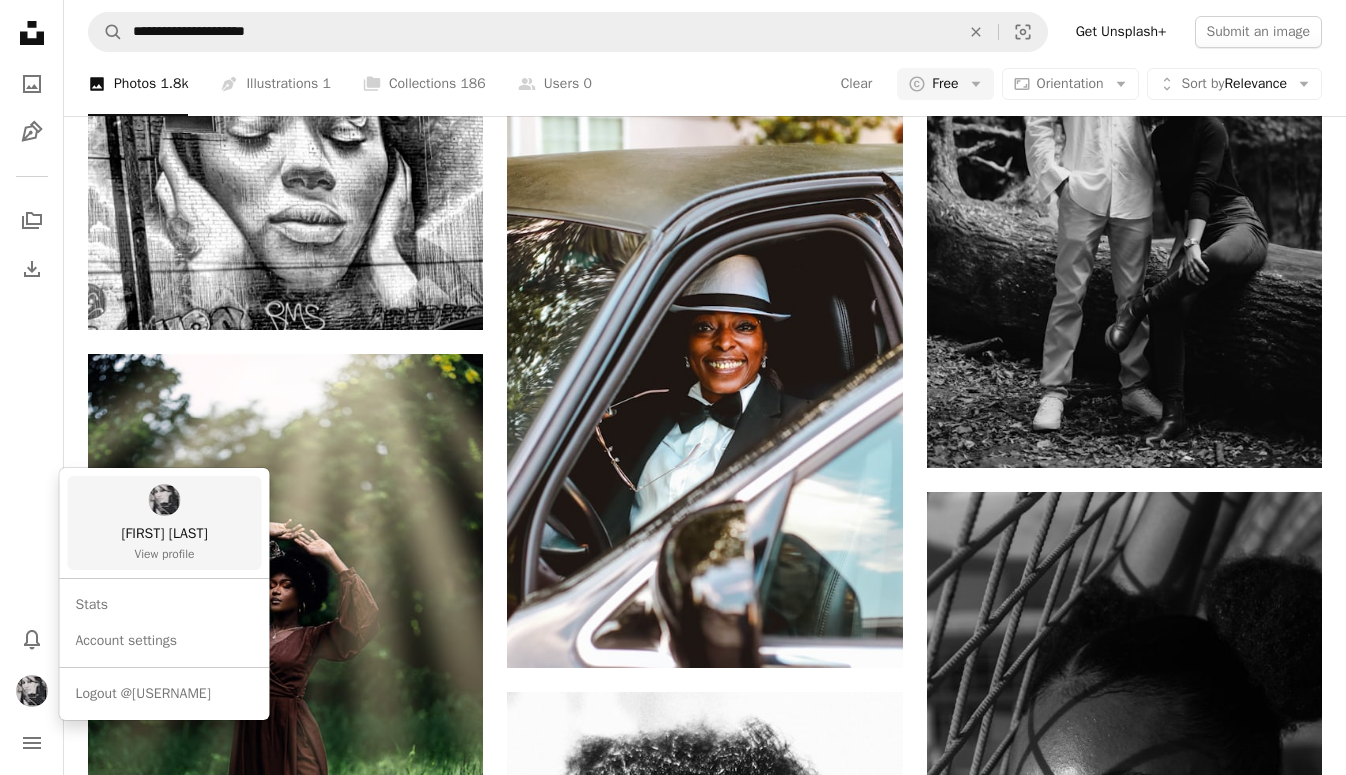 click on "[FIRST] [LAST]" at bounding box center [164, 534] 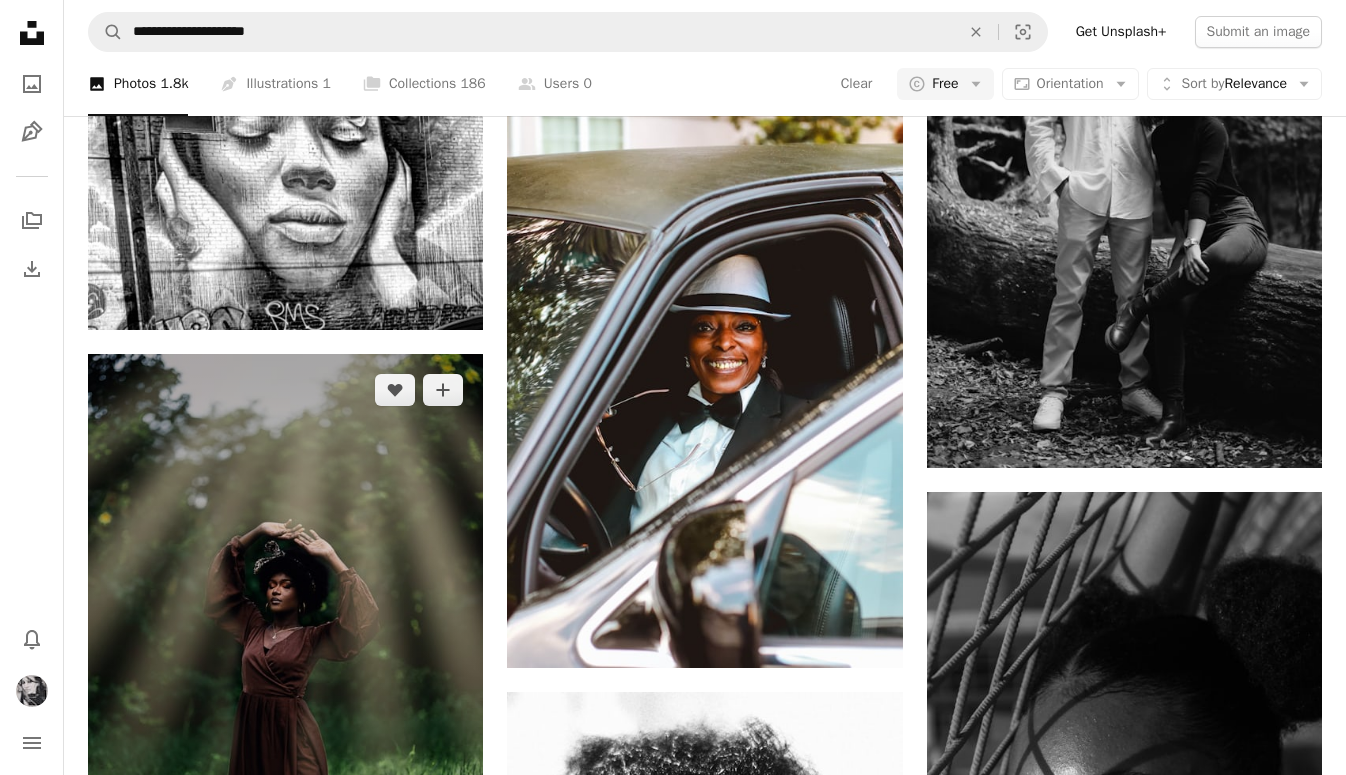 scroll, scrollTop: 0, scrollLeft: 0, axis: both 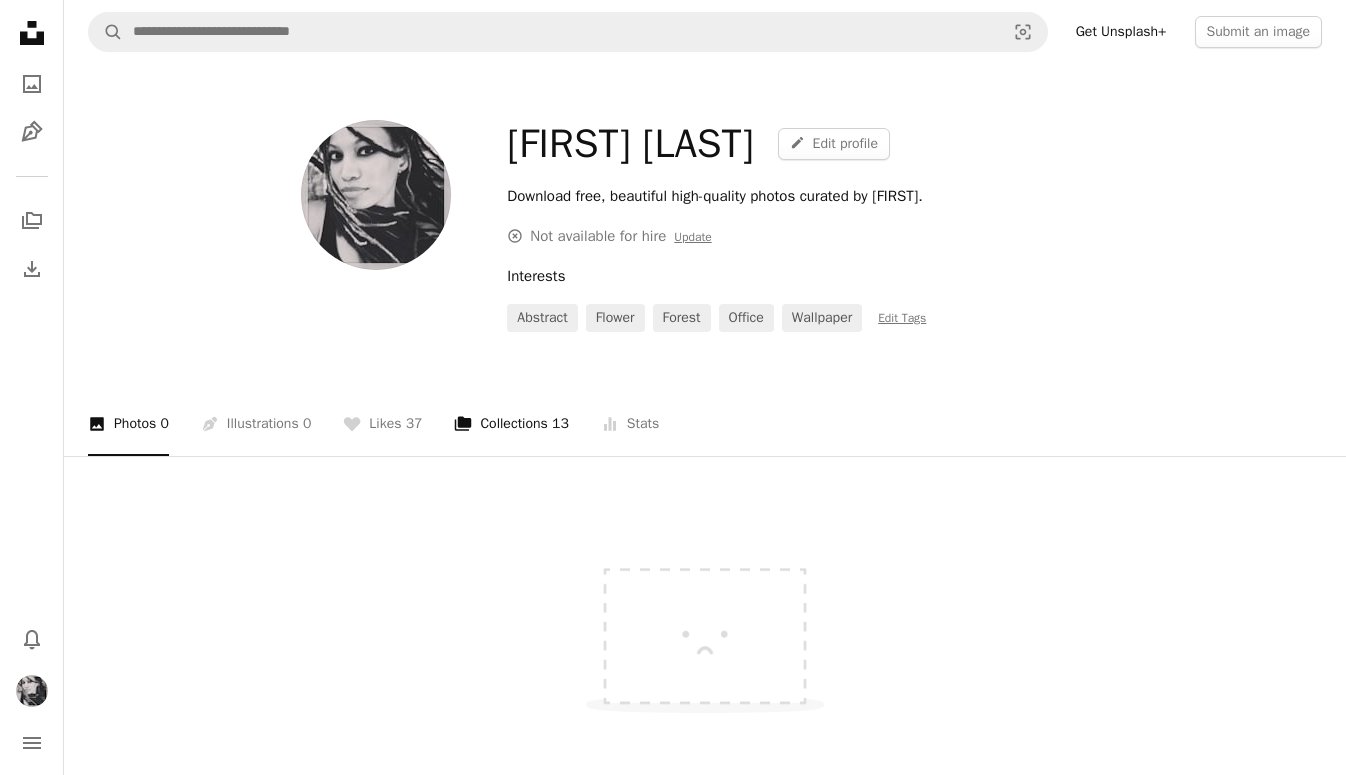 click on "A stack of folders Collections   13" at bounding box center [511, 424] 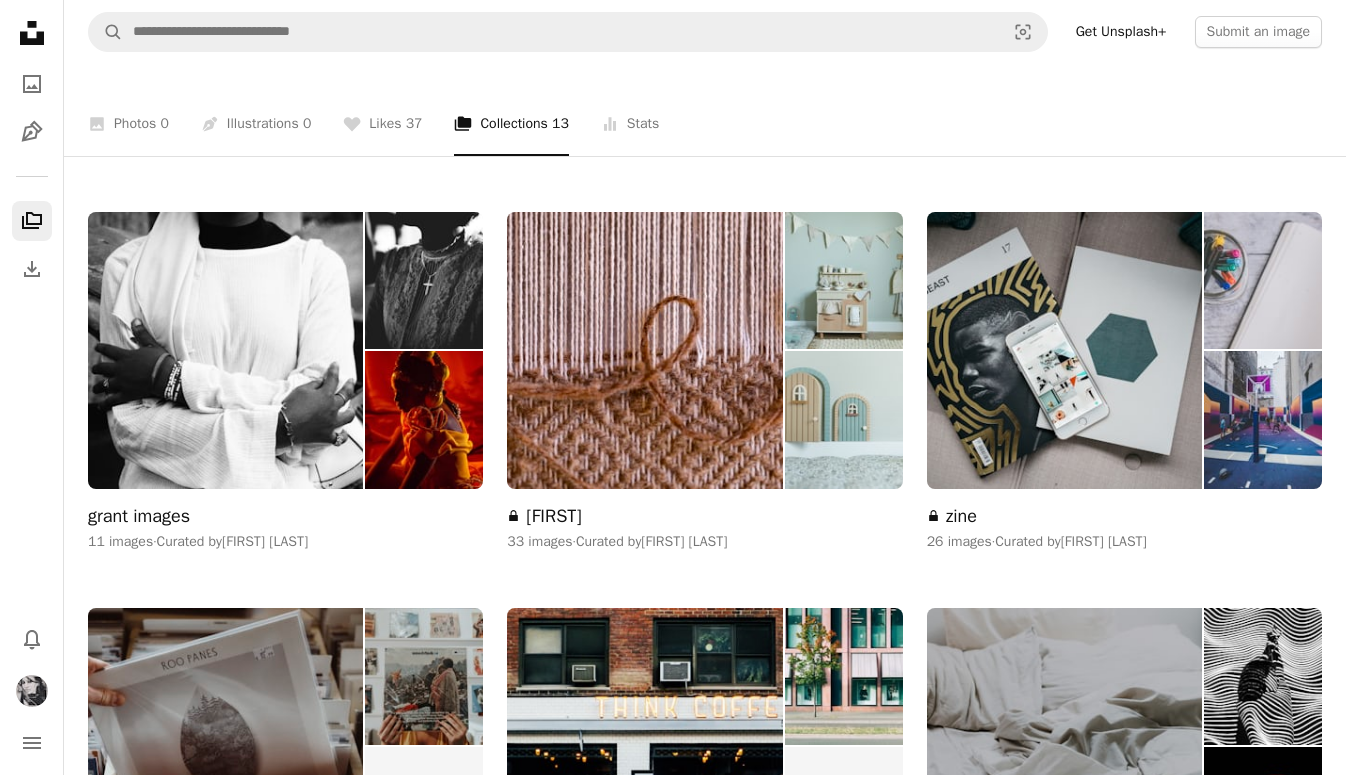 scroll, scrollTop: 292, scrollLeft: 0, axis: vertical 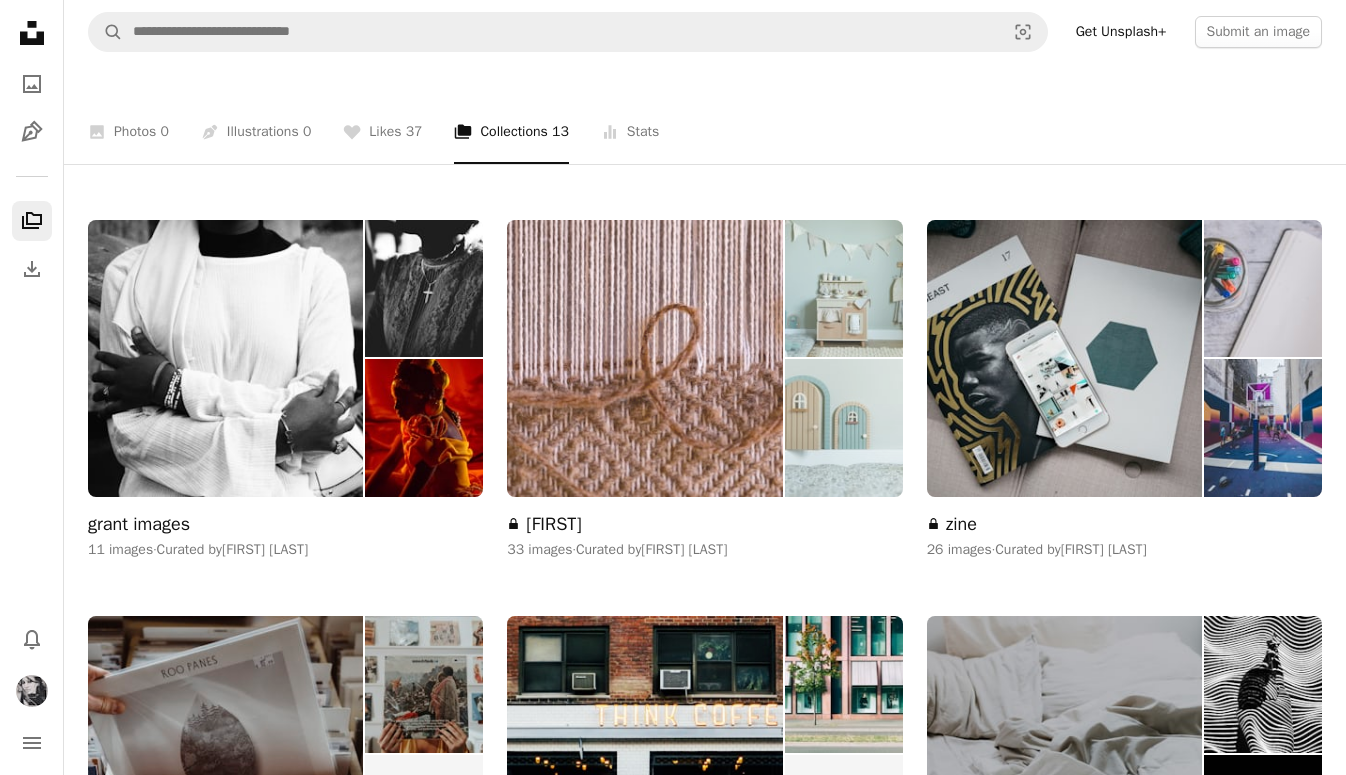 click at bounding box center [644, 358] 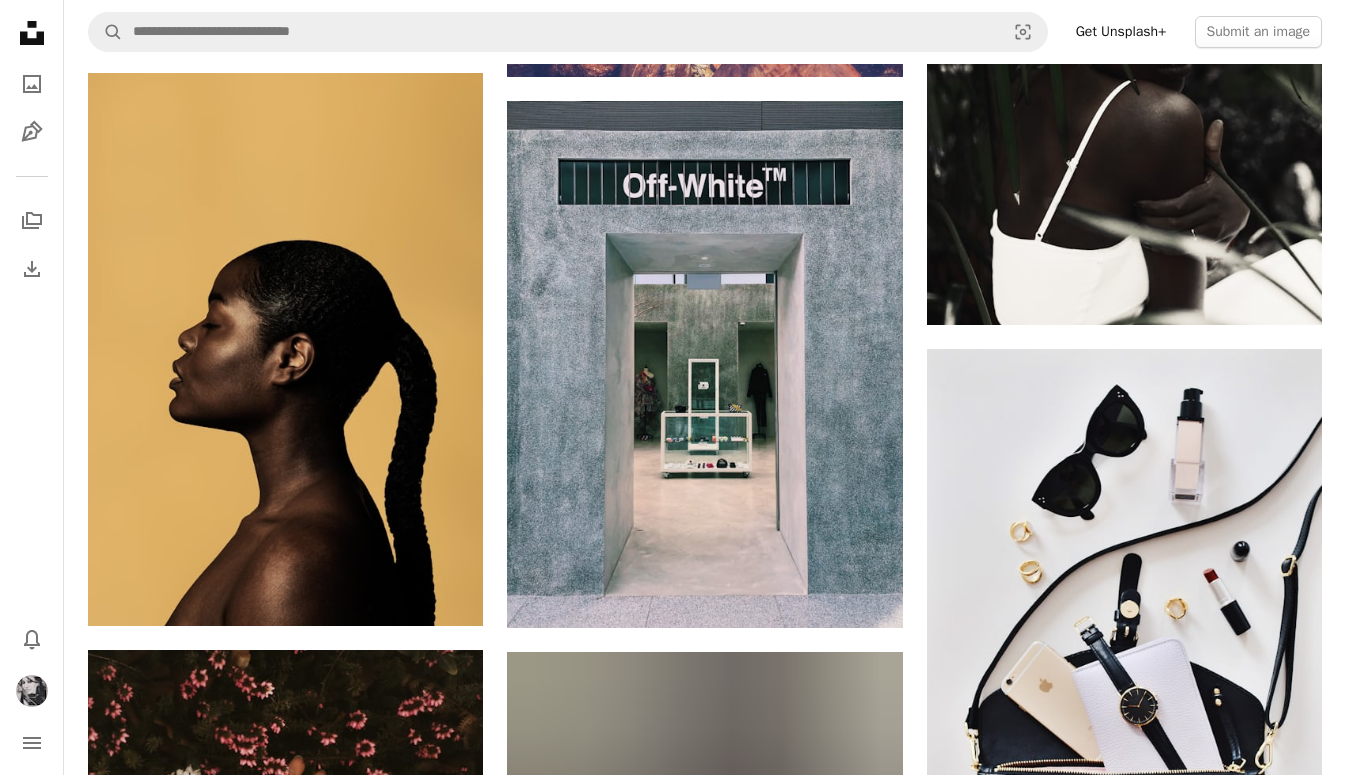 scroll, scrollTop: 2991, scrollLeft: 0, axis: vertical 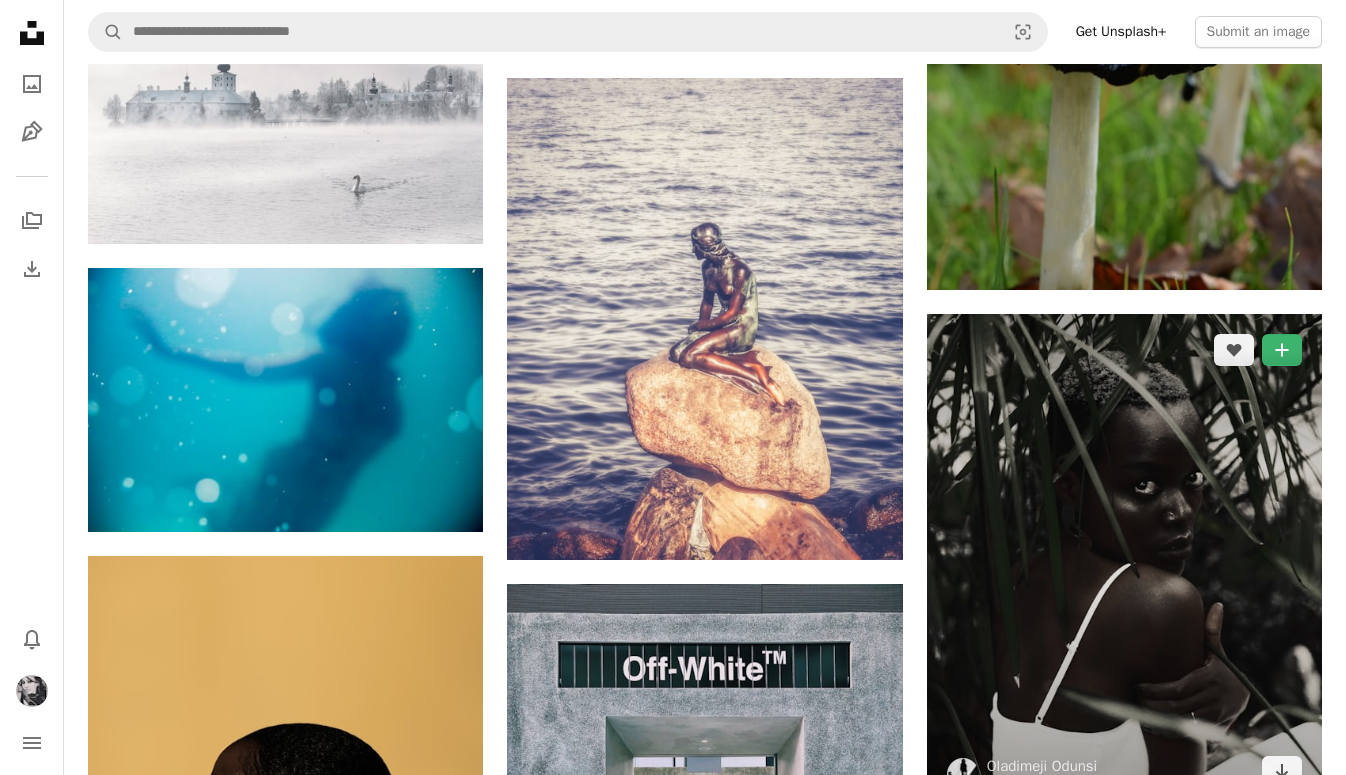 click at bounding box center (1124, 561) 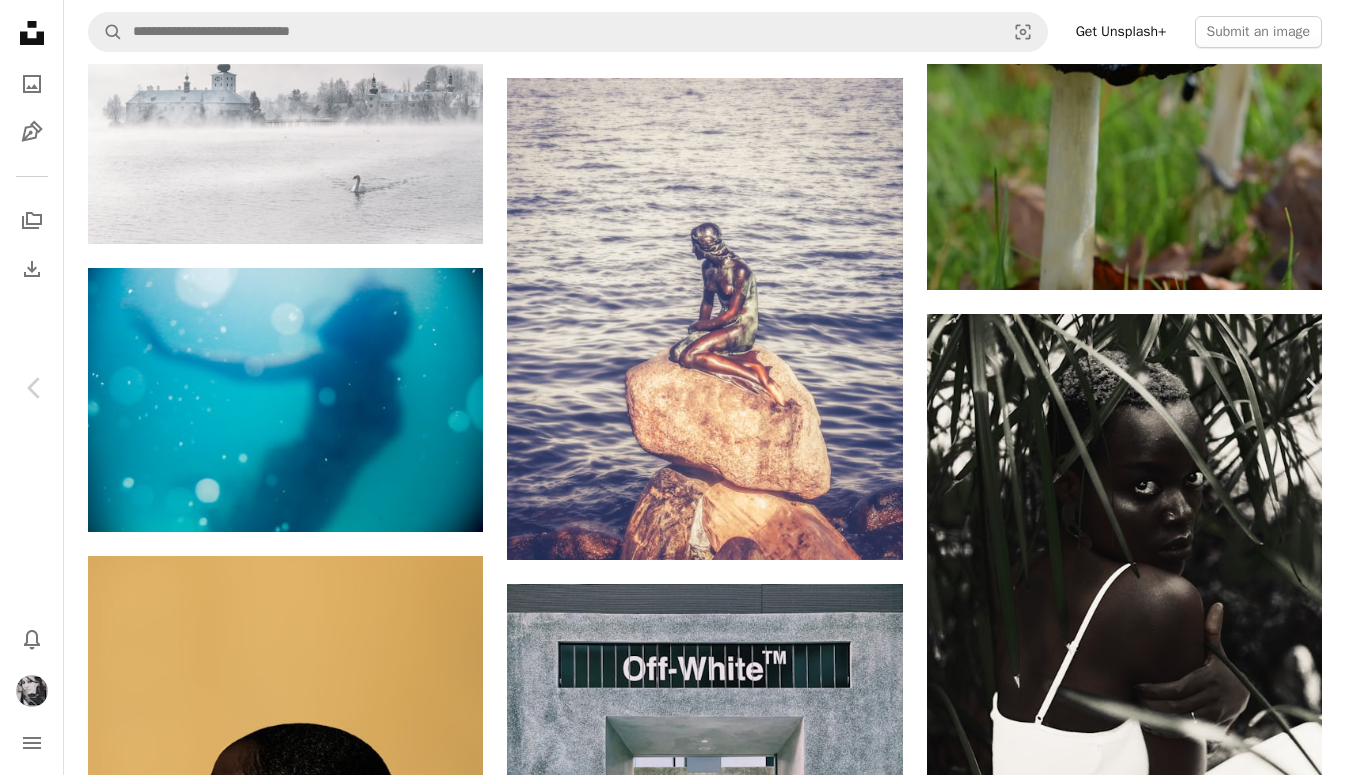 click on "Download" at bounding box center [1176, 2338] 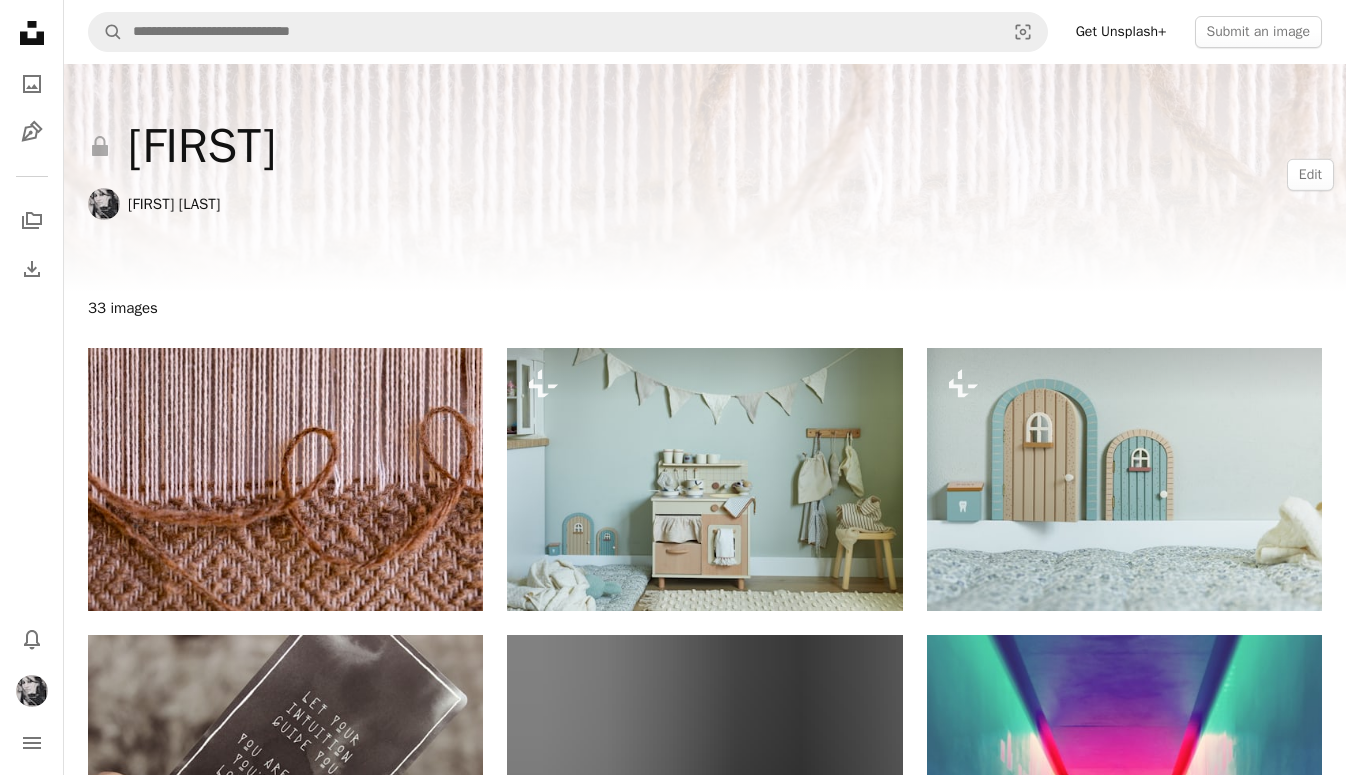 scroll, scrollTop: 0, scrollLeft: 0, axis: both 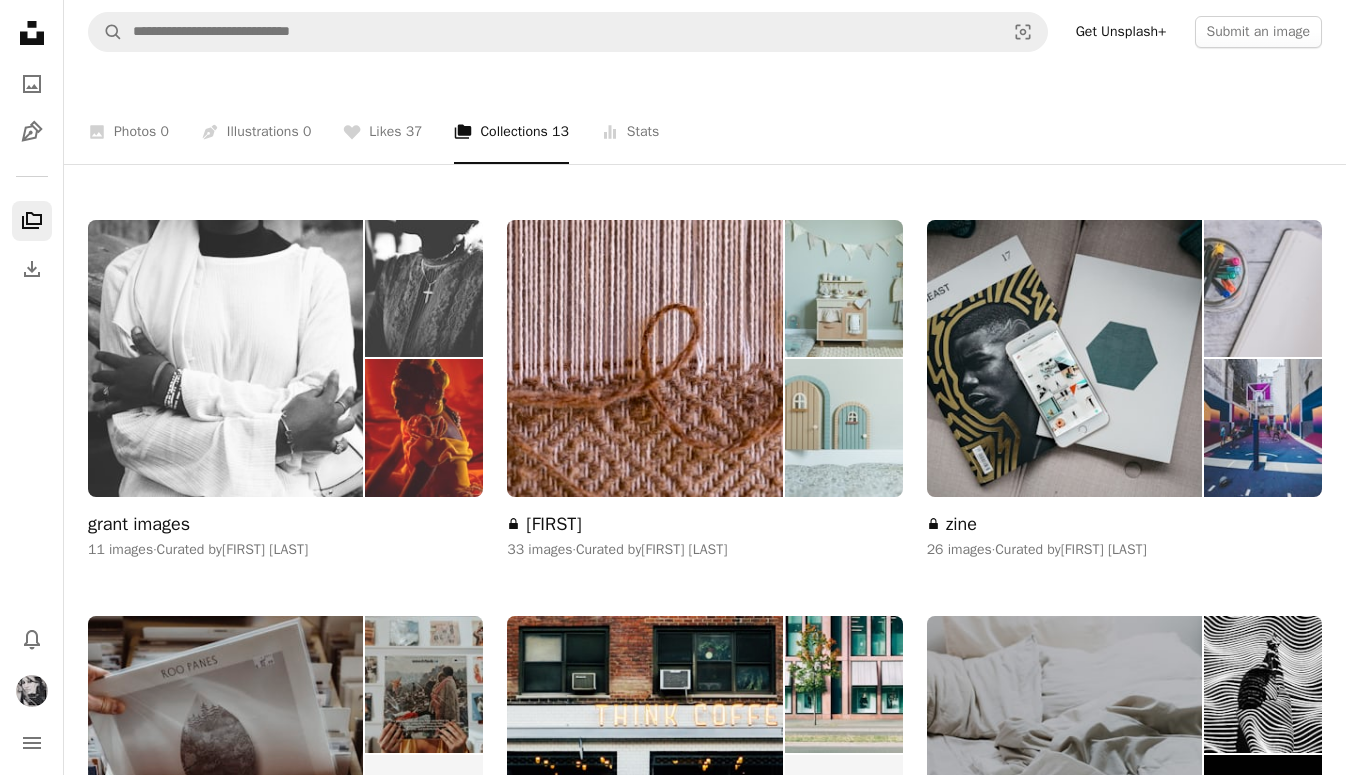 click at bounding box center (225, 358) 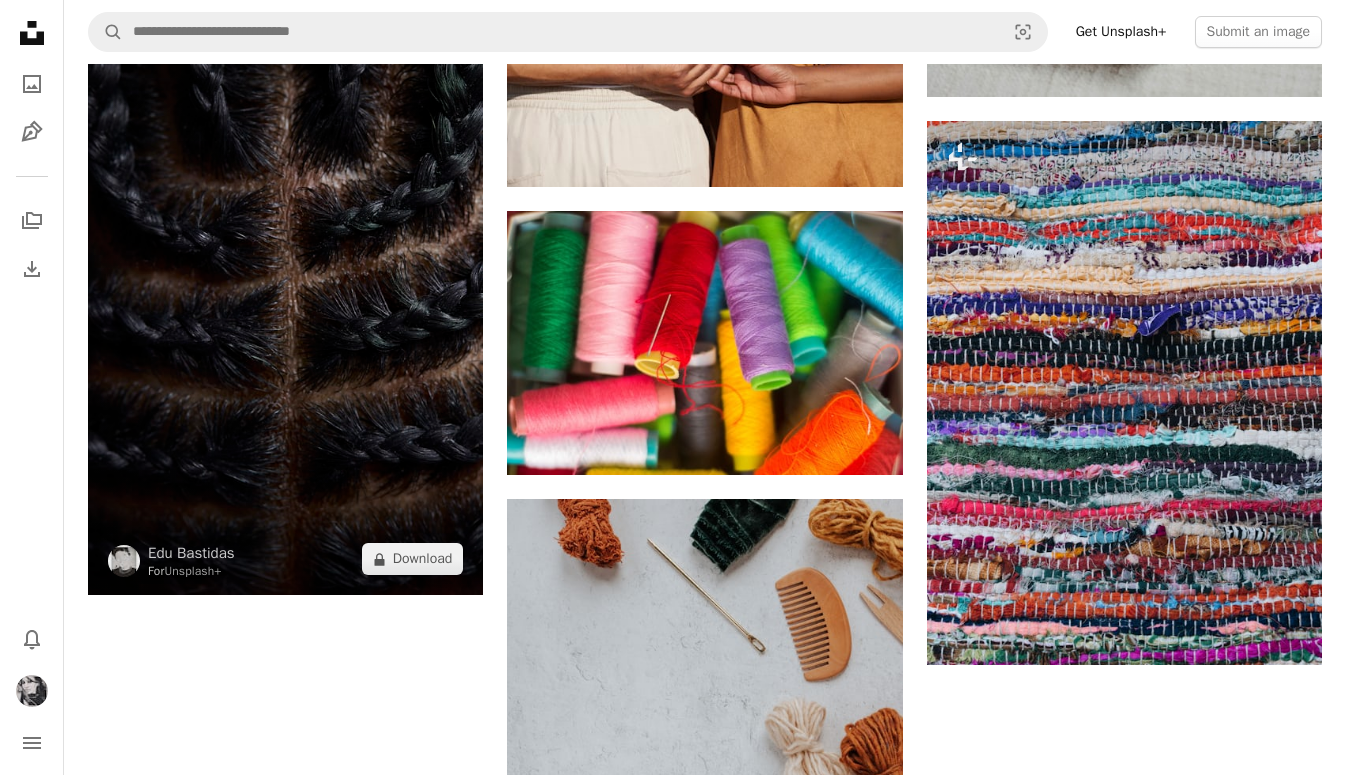 scroll, scrollTop: 1434, scrollLeft: 0, axis: vertical 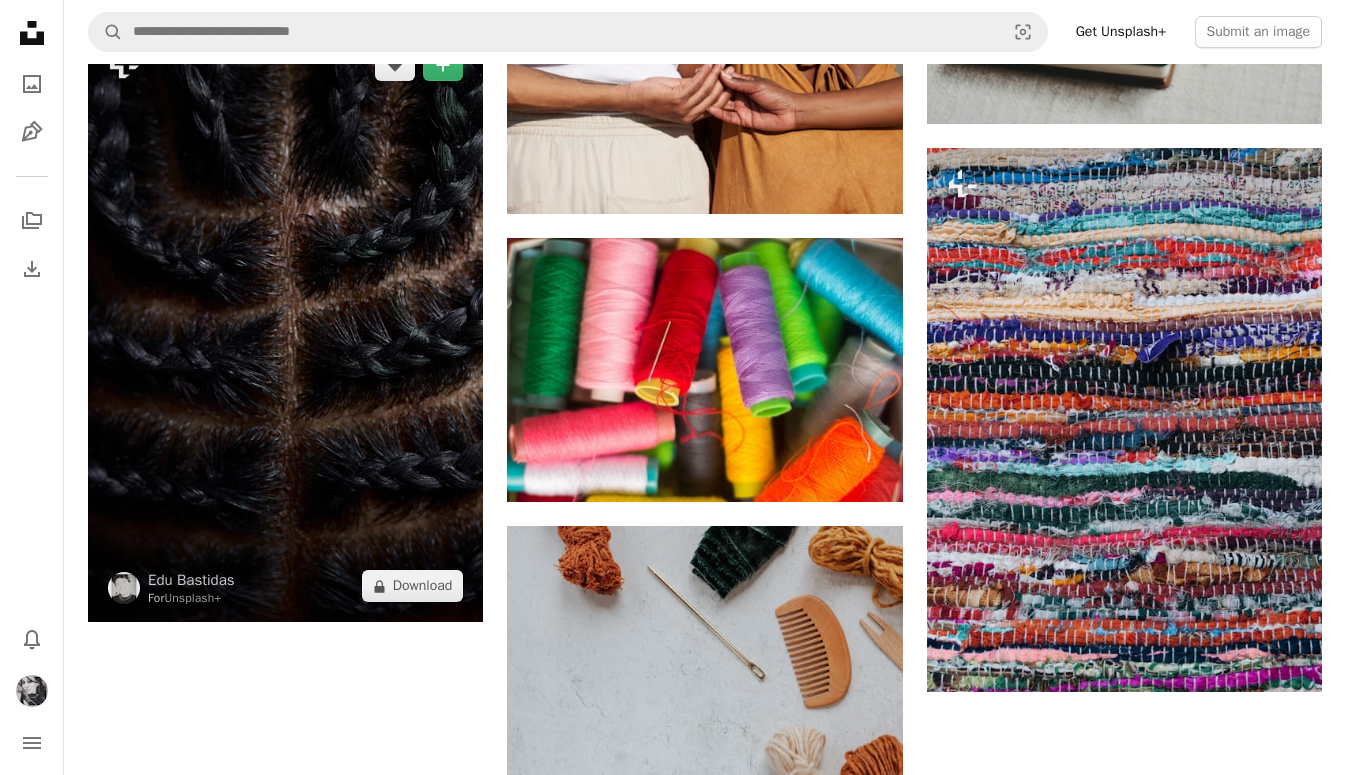 click at bounding box center (285, 325) 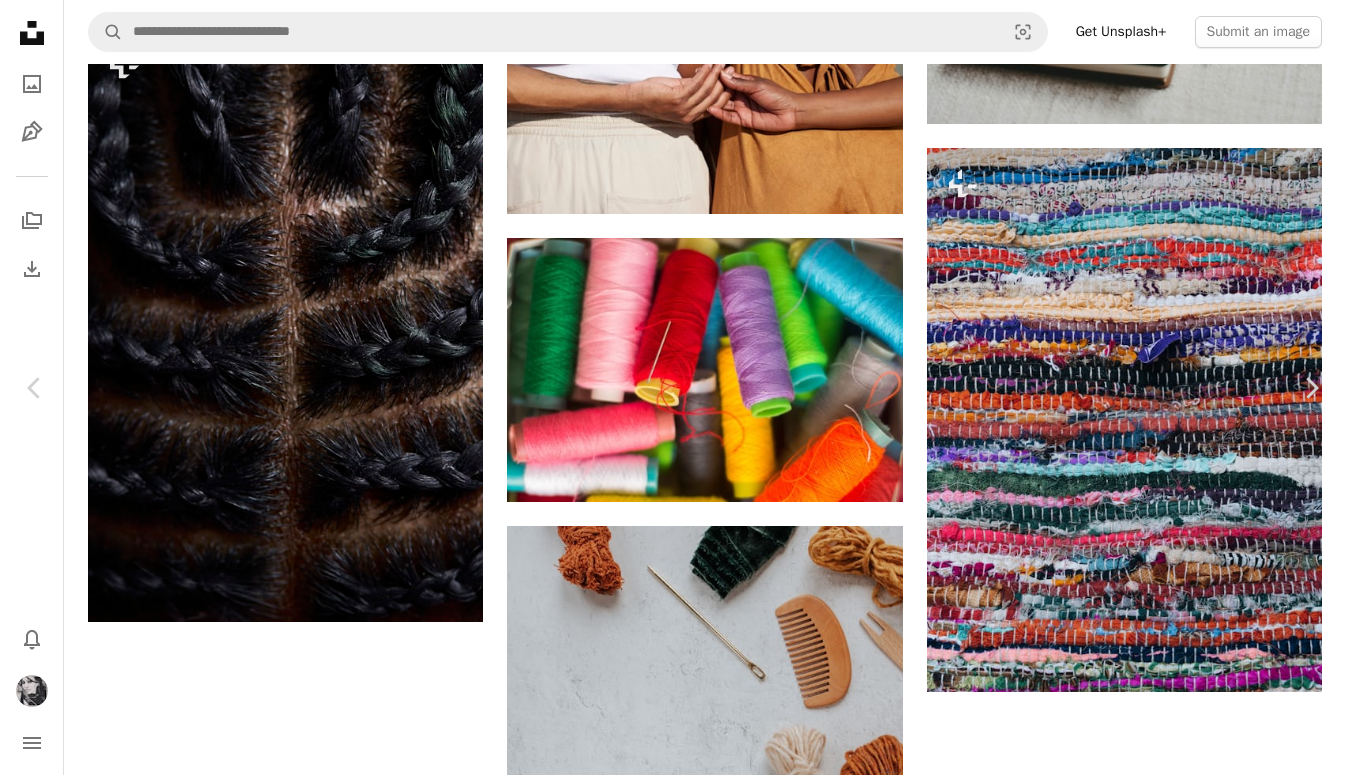 click at bounding box center [673, 2072] 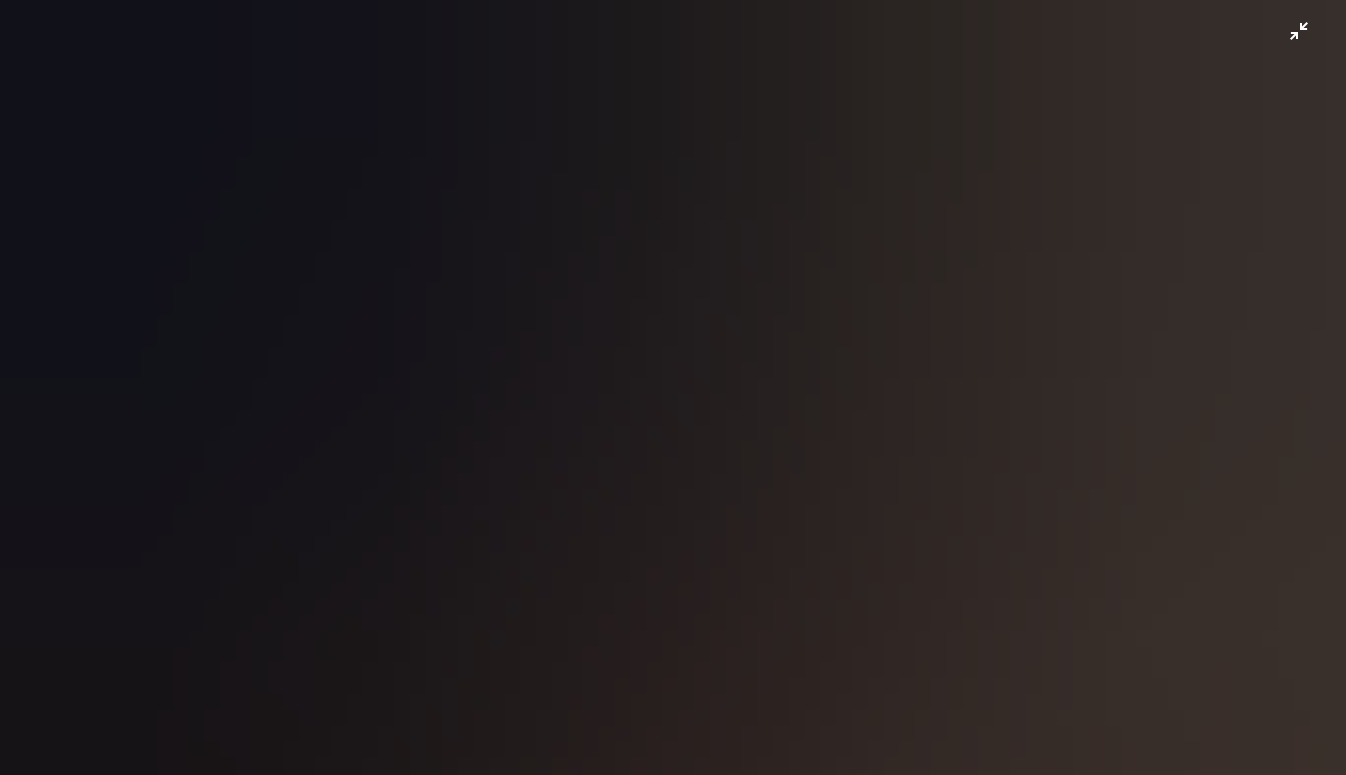 scroll, scrollTop: 623, scrollLeft: 0, axis: vertical 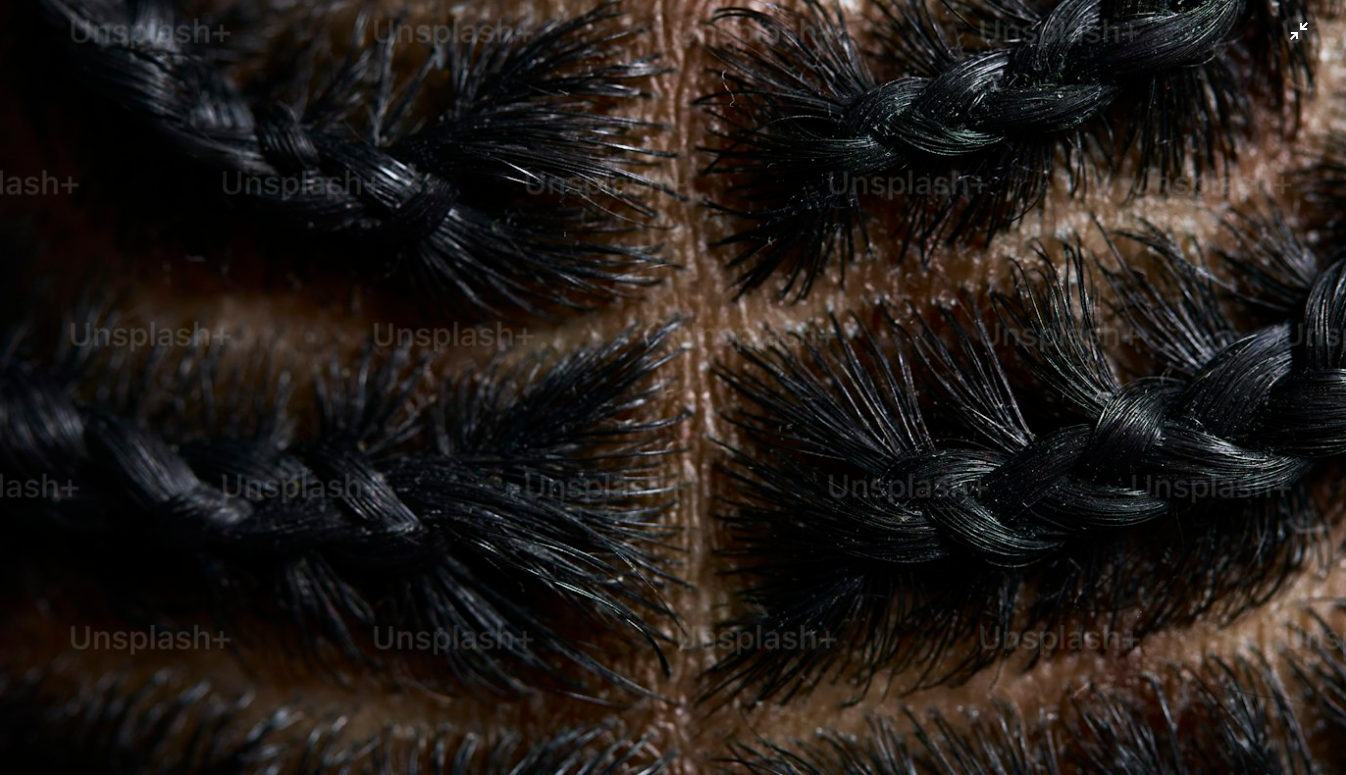 click at bounding box center [673, 387] 